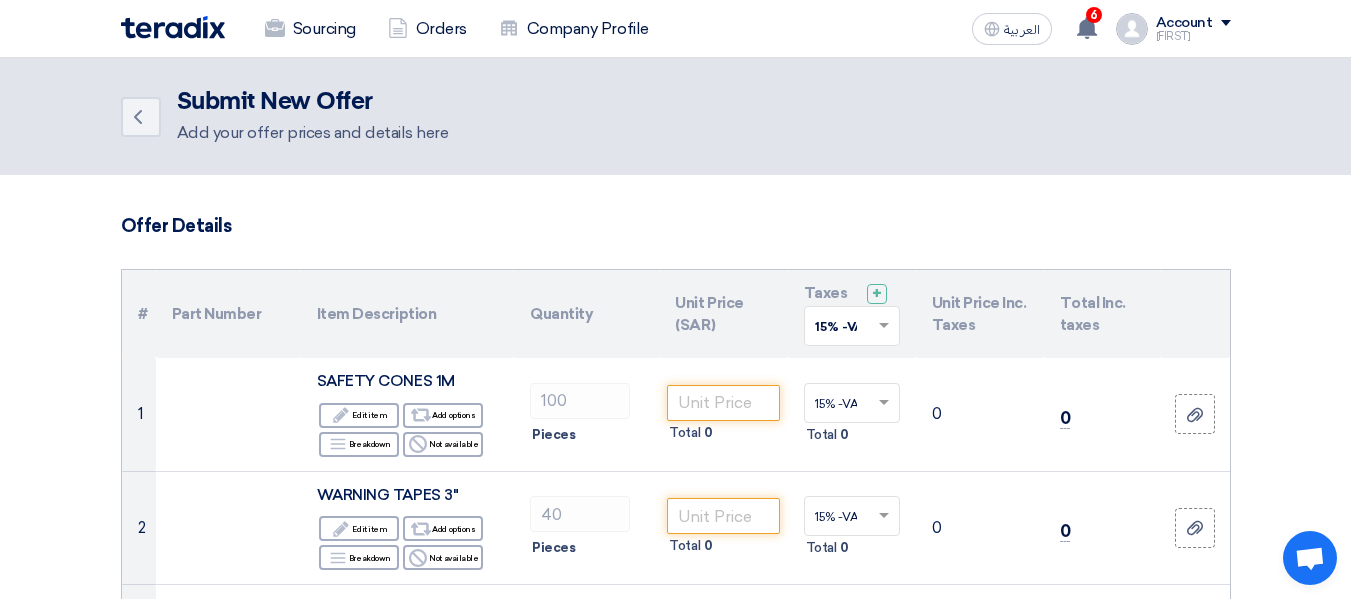 scroll, scrollTop: 200, scrollLeft: 0, axis: vertical 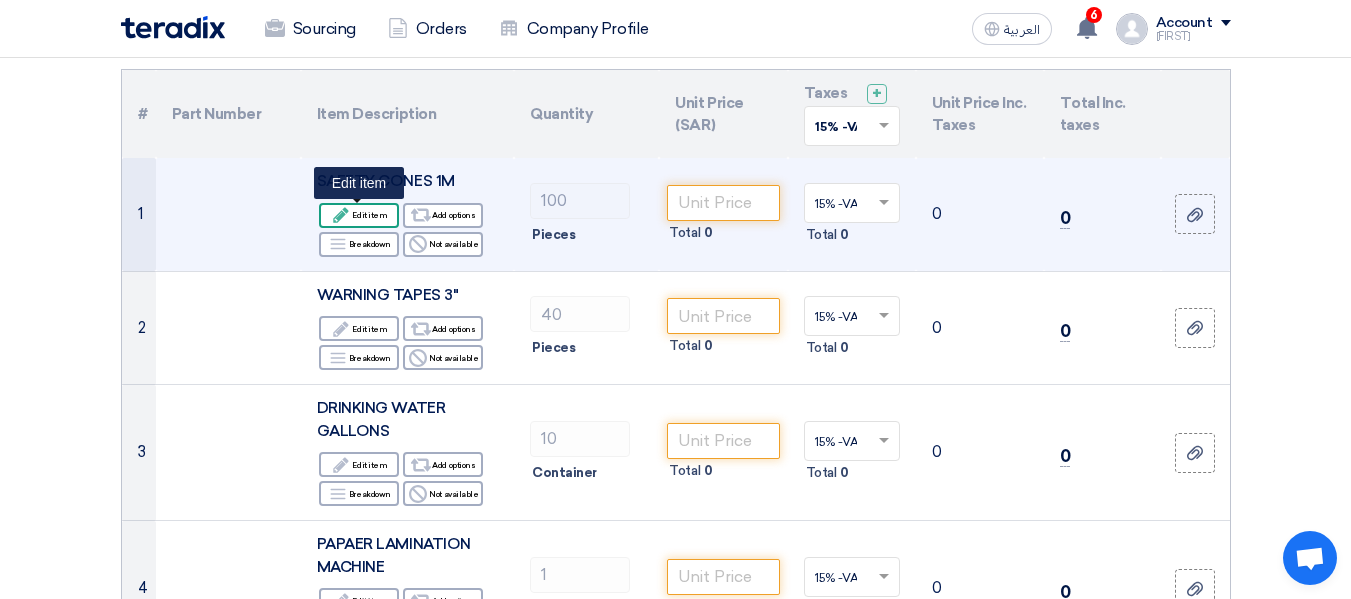 click on "Edit
Edit item" 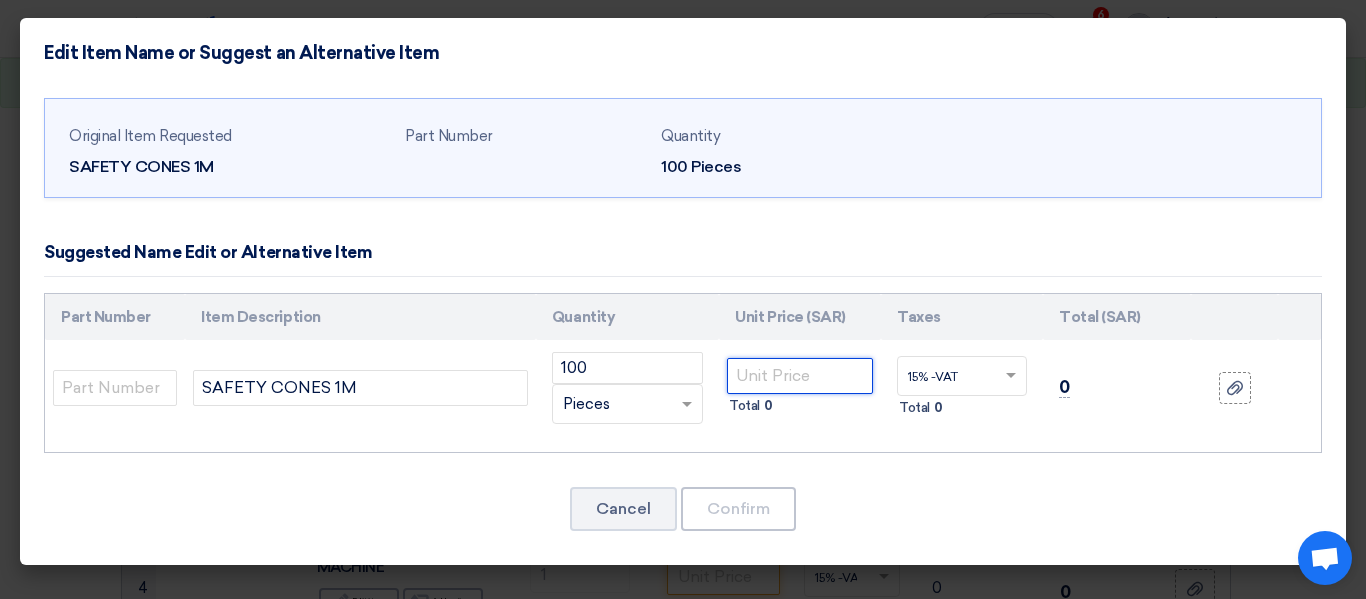 click 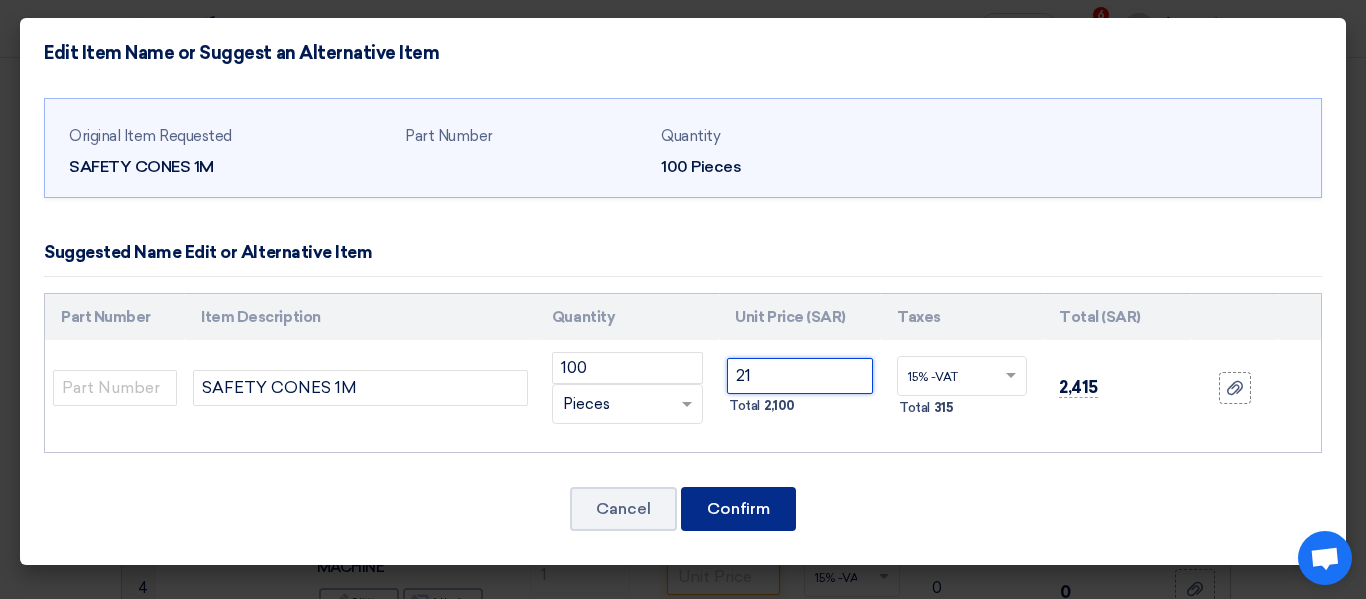 type on "21" 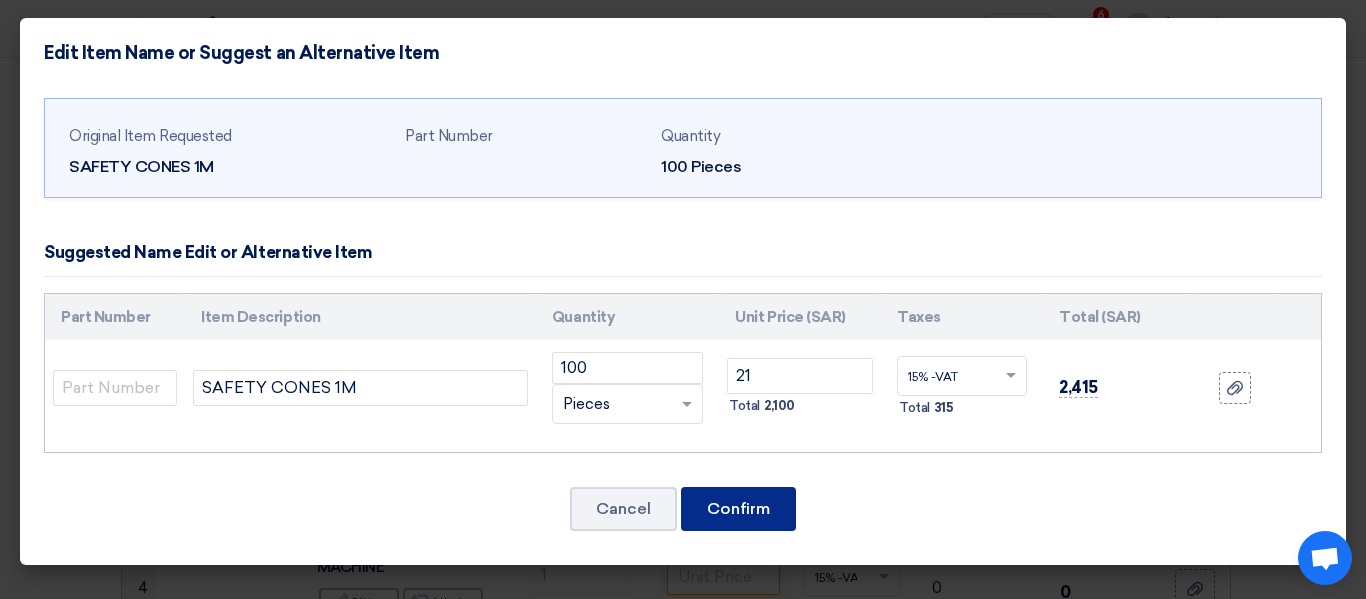 click on "Confirm" 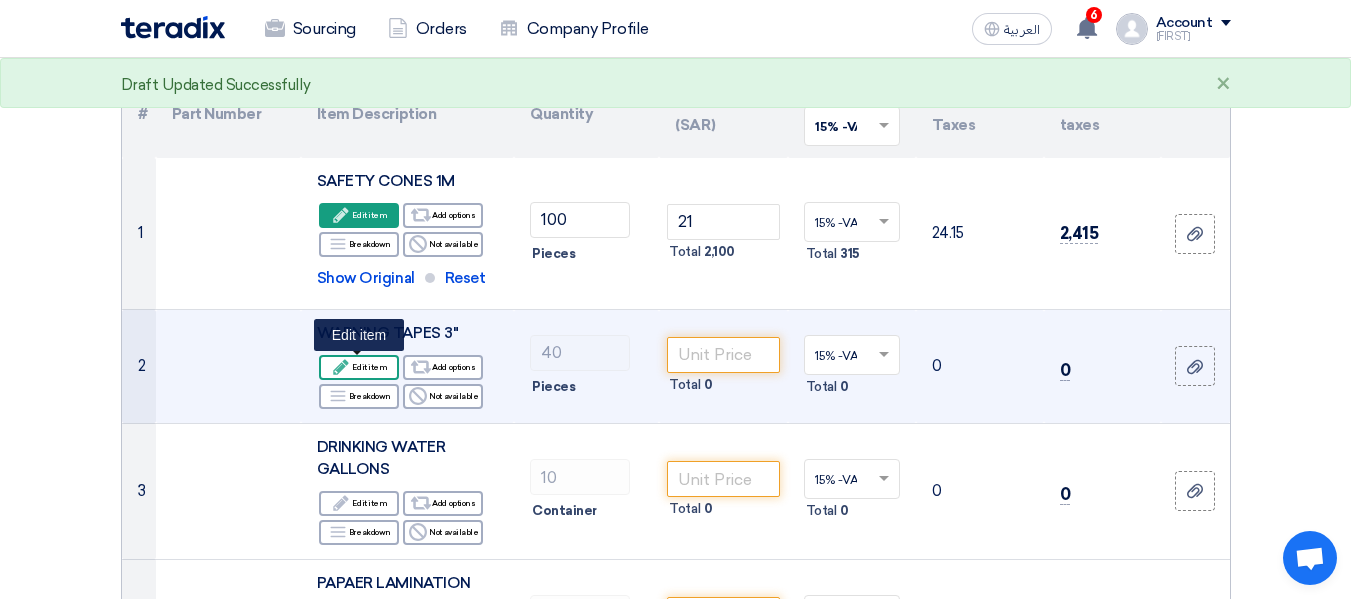 click on "Edit
Edit item" 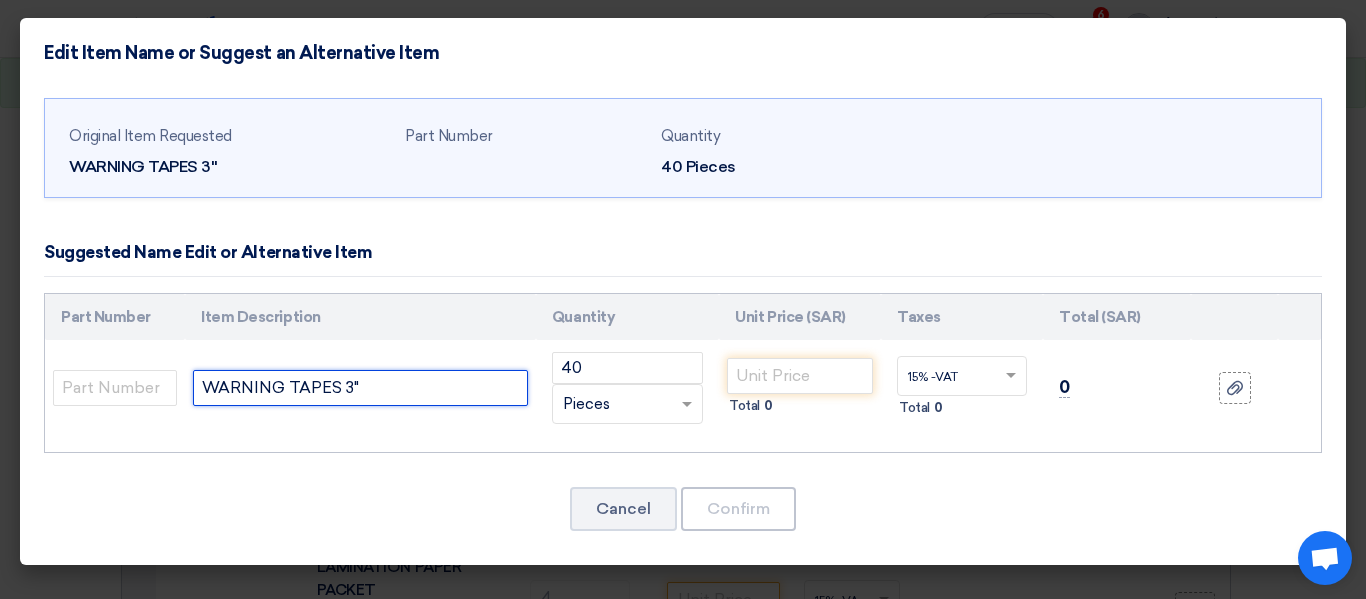 click on "WARNING TAPES 3"" 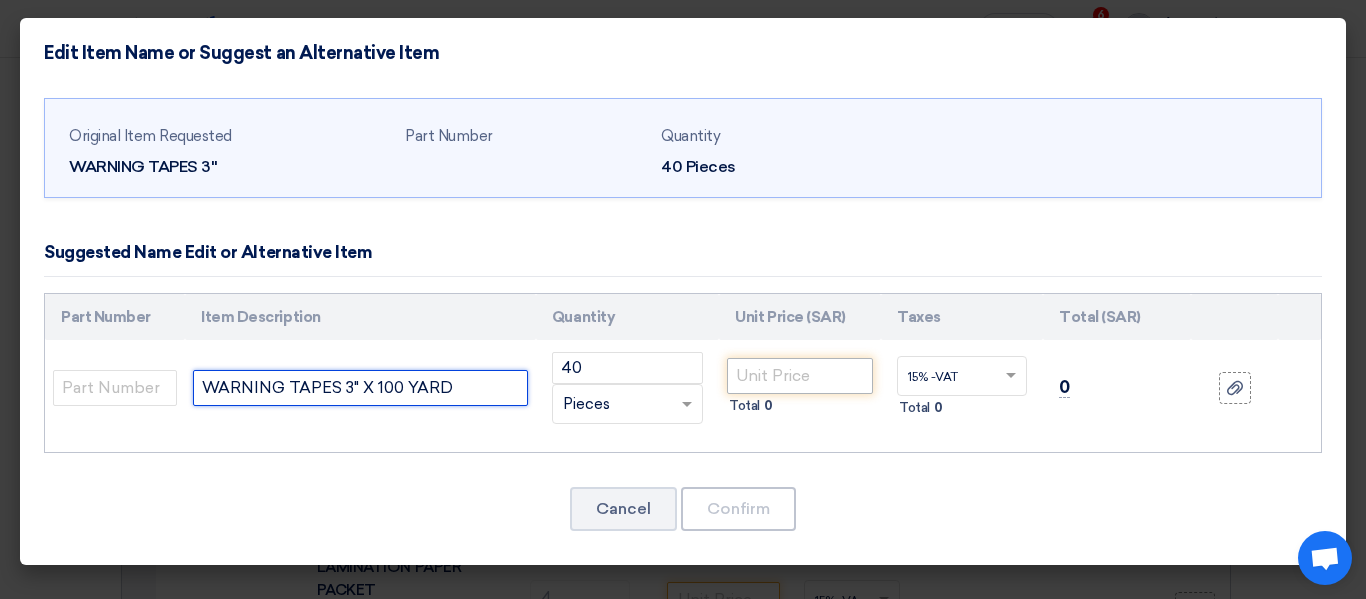 type on "WARNING TAPES 3" X 100 YARD" 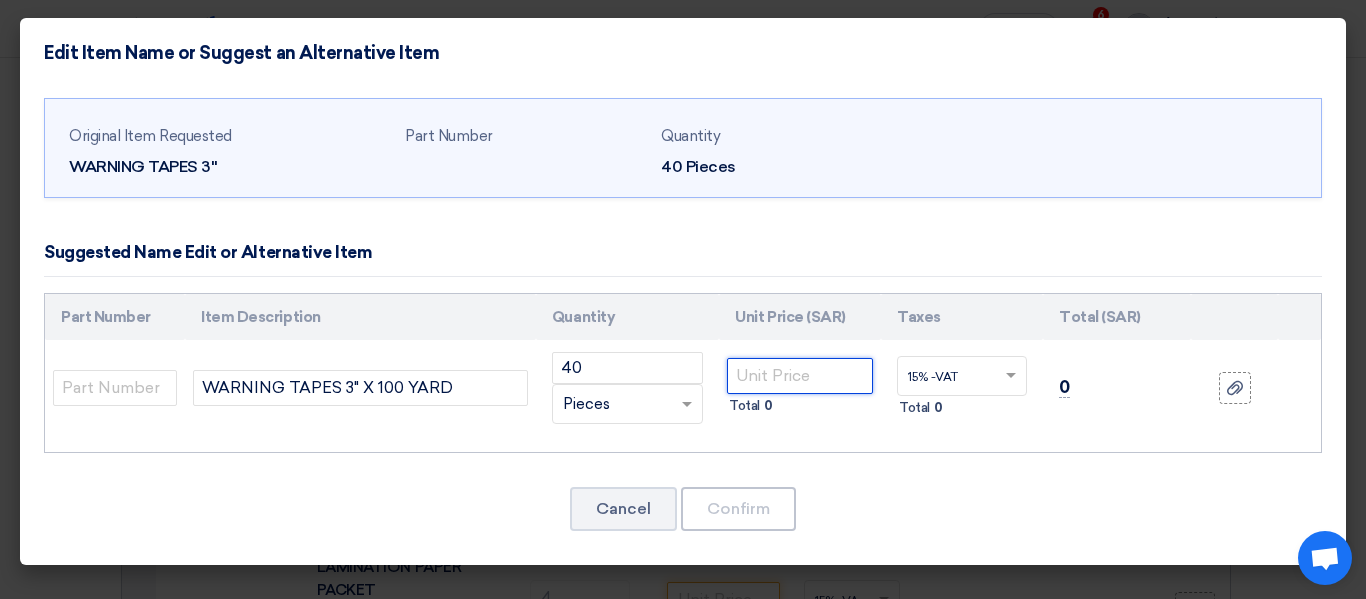 click 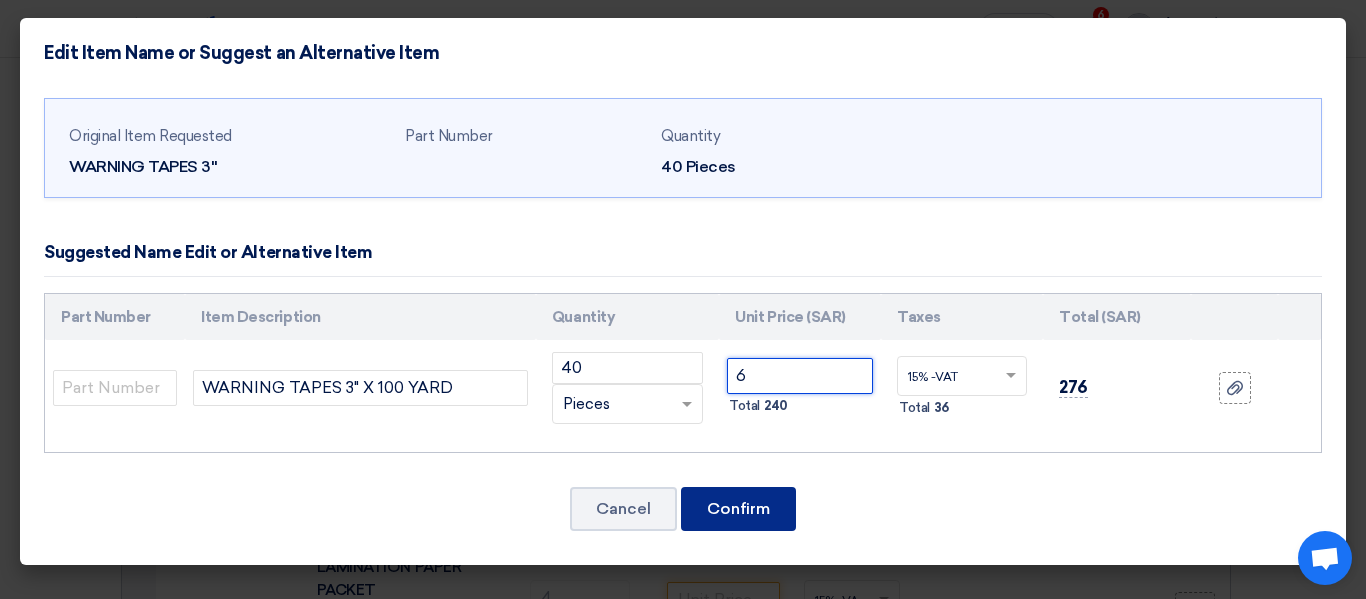 type on "6" 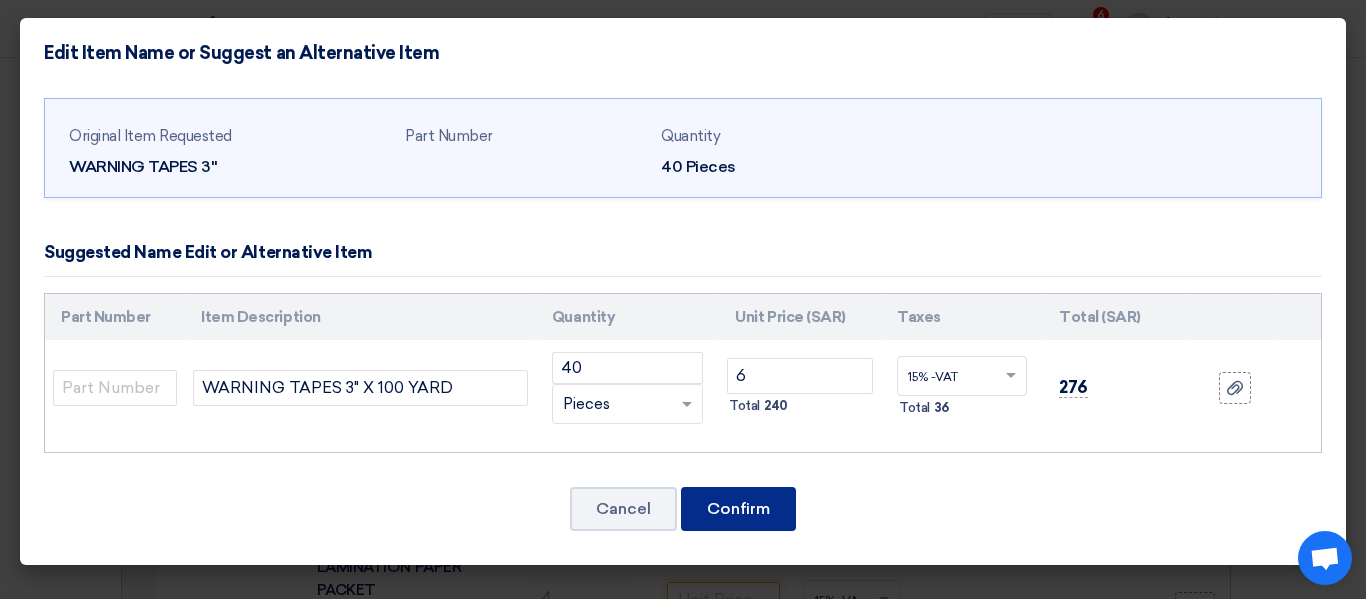 click on "Confirm" 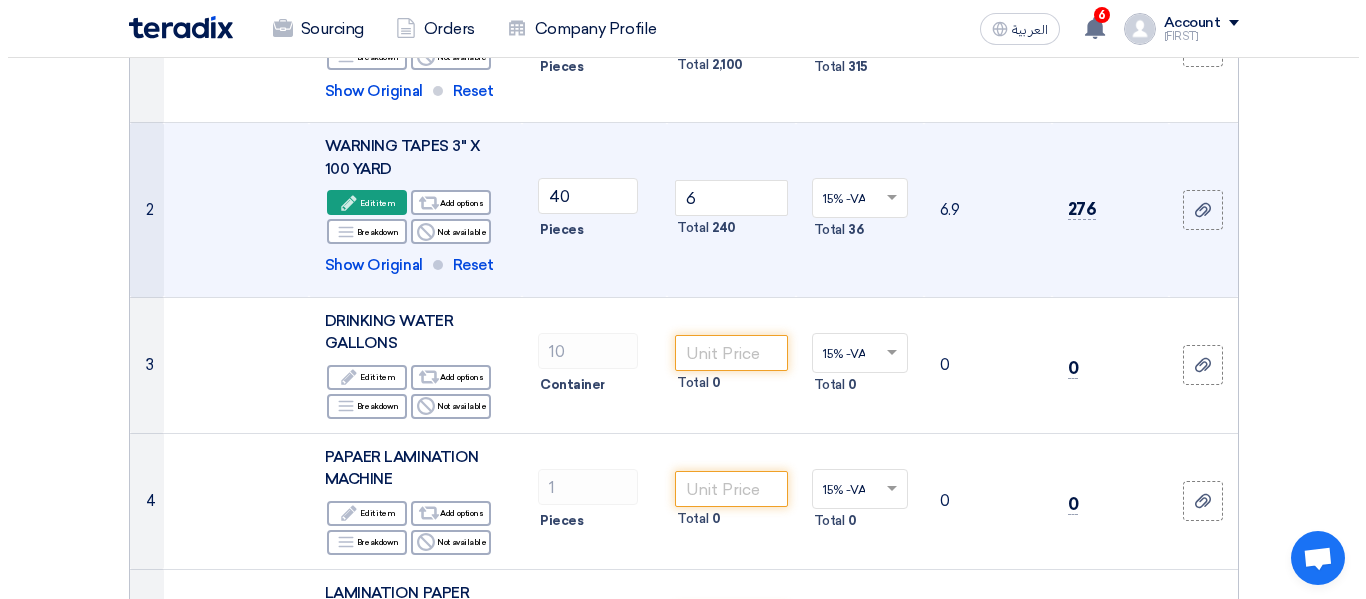 scroll, scrollTop: 400, scrollLeft: 0, axis: vertical 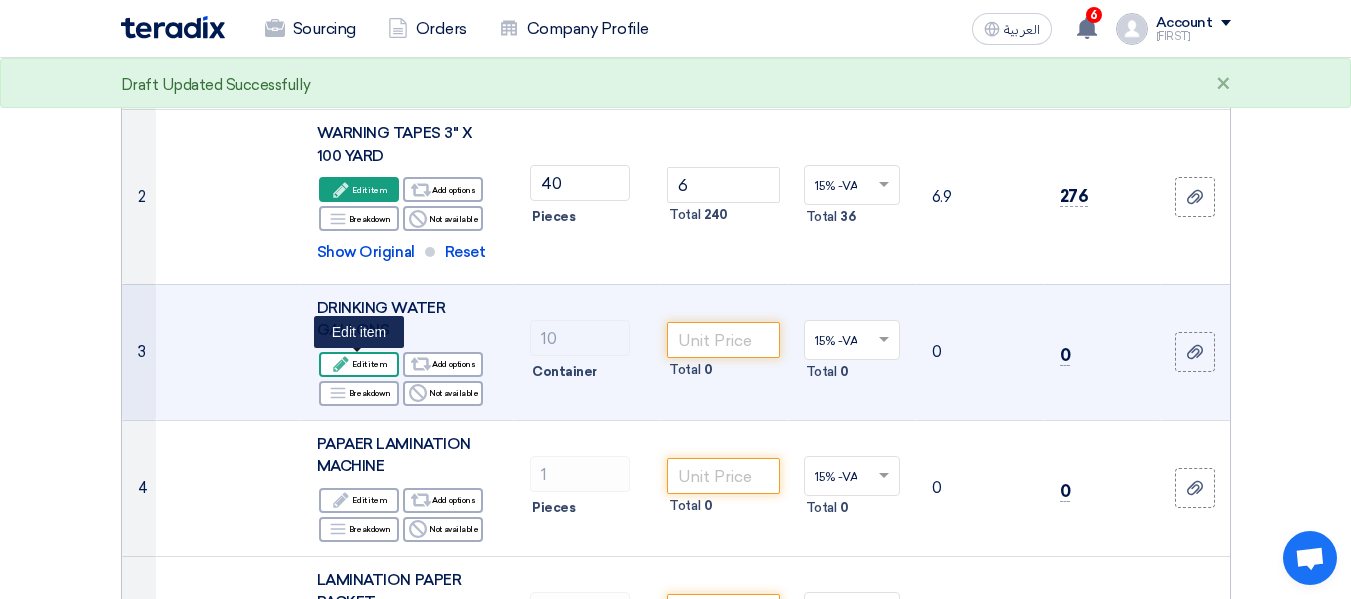 click on "Edit
Edit item" 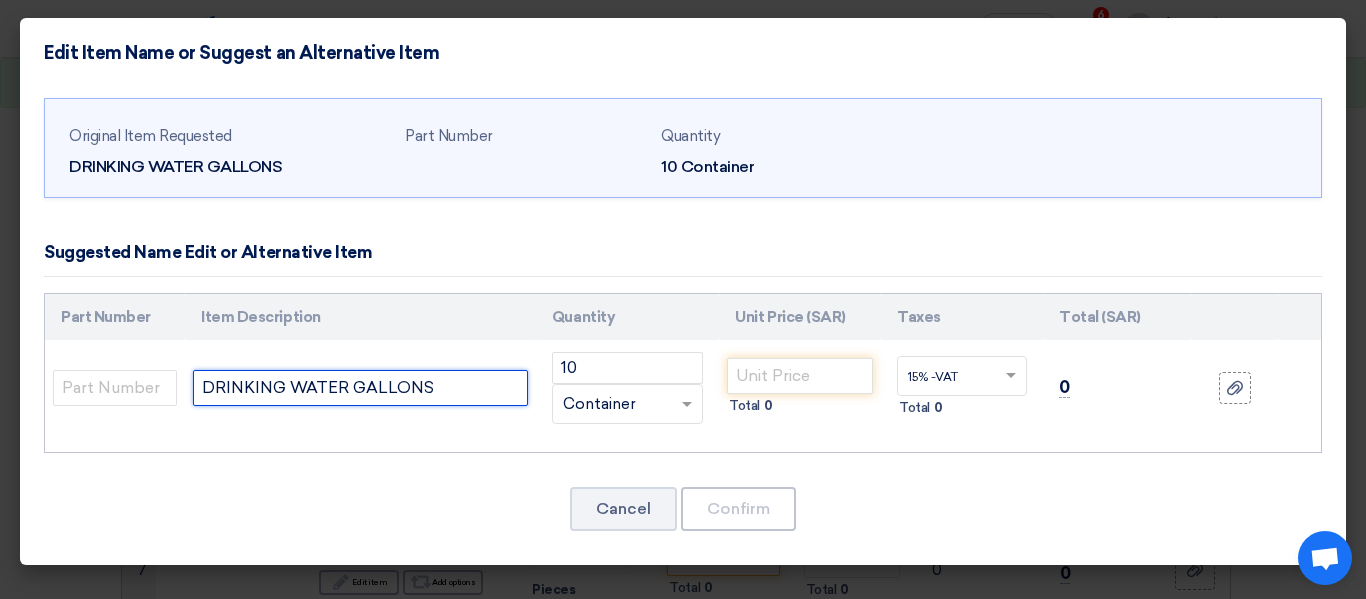 drag, startPoint x: 444, startPoint y: 390, endPoint x: 350, endPoint y: 400, distance: 94.53042 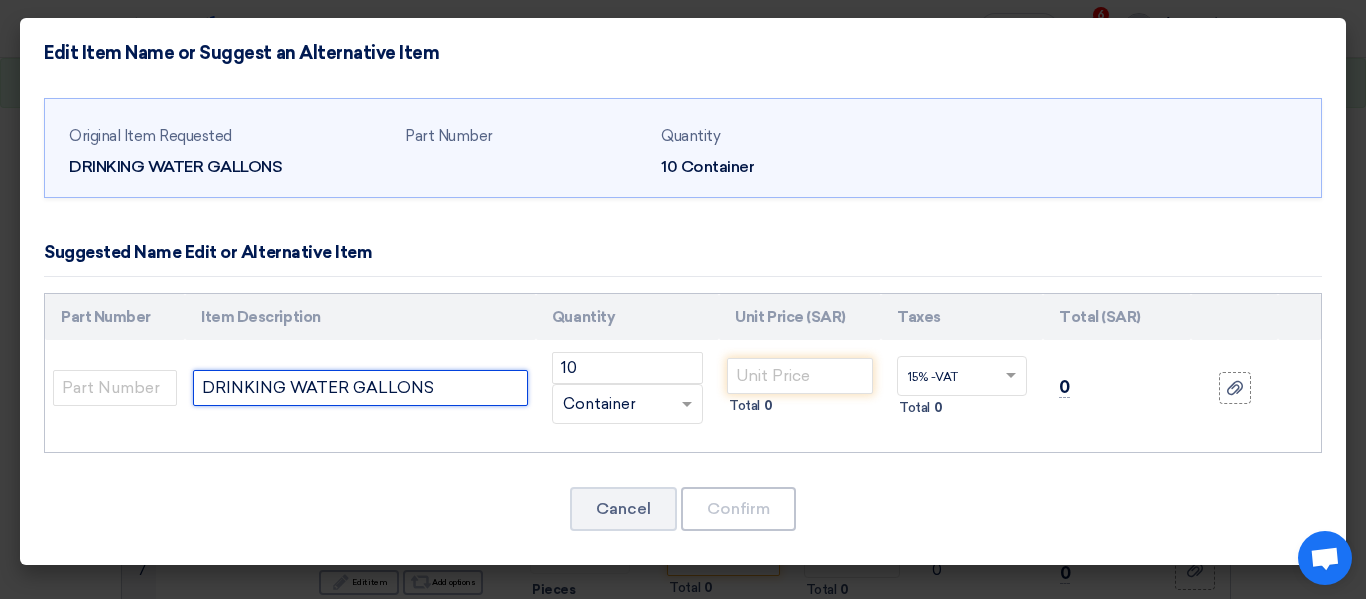 click on "DRINKING WATER GALLONS" 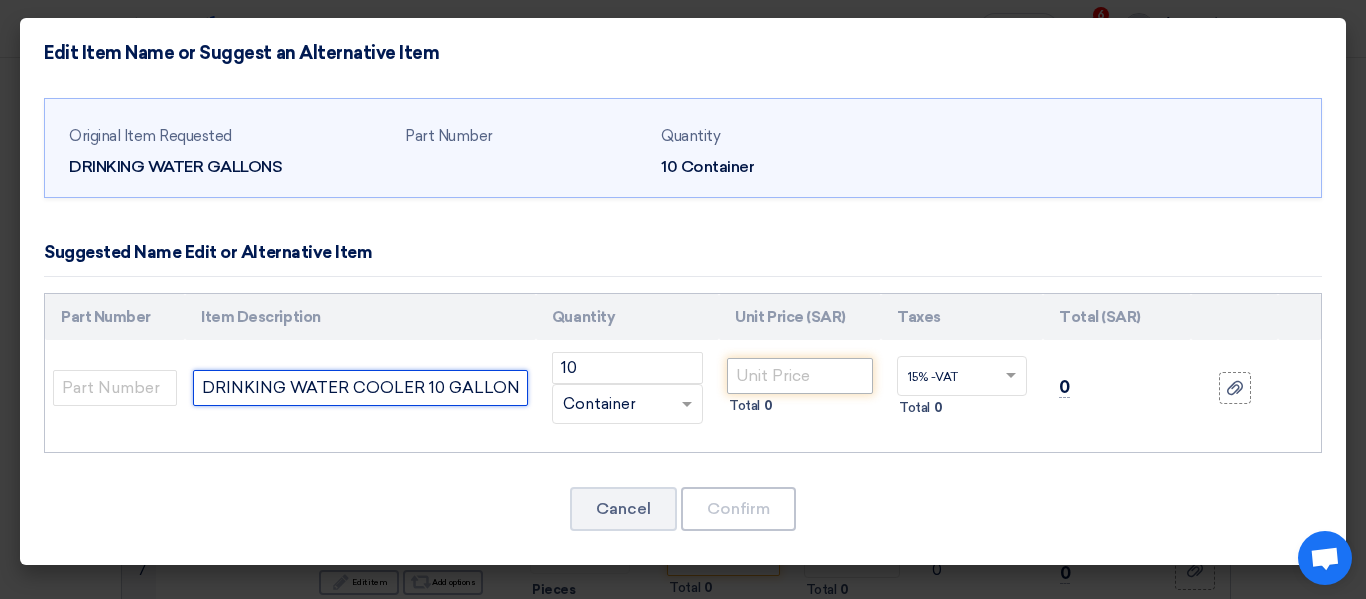type on "DRINKING WATER COOLER 10 GALLON" 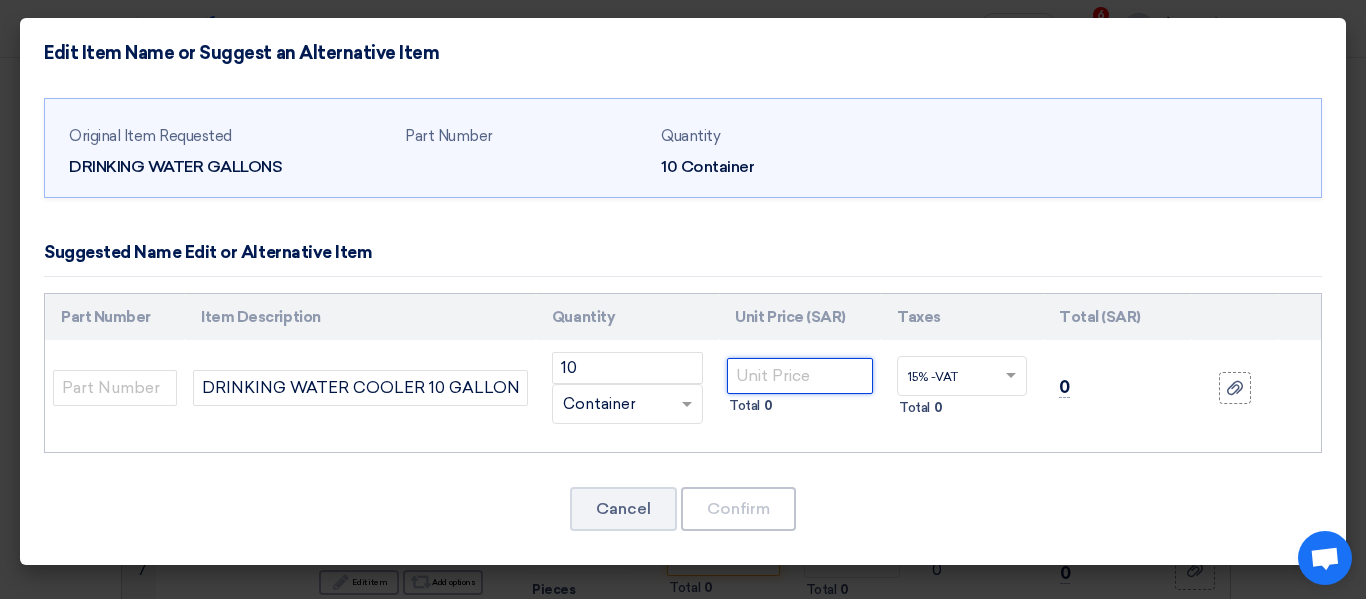 click 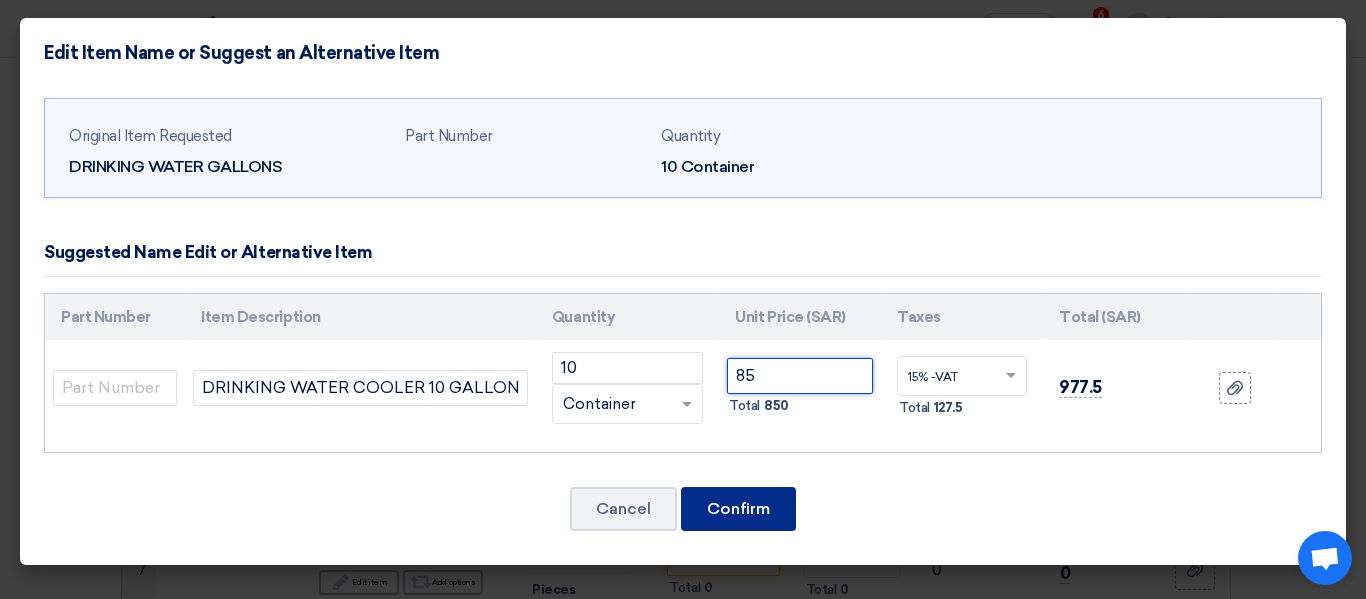 type on "85" 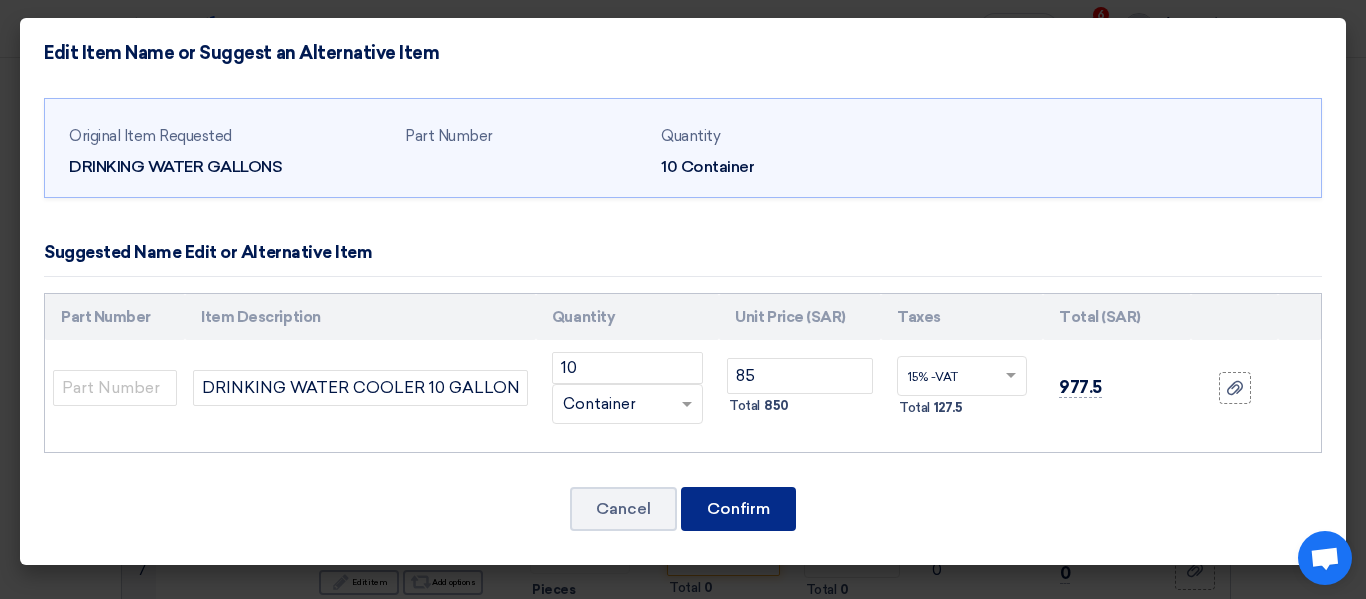 click on "Confirm" 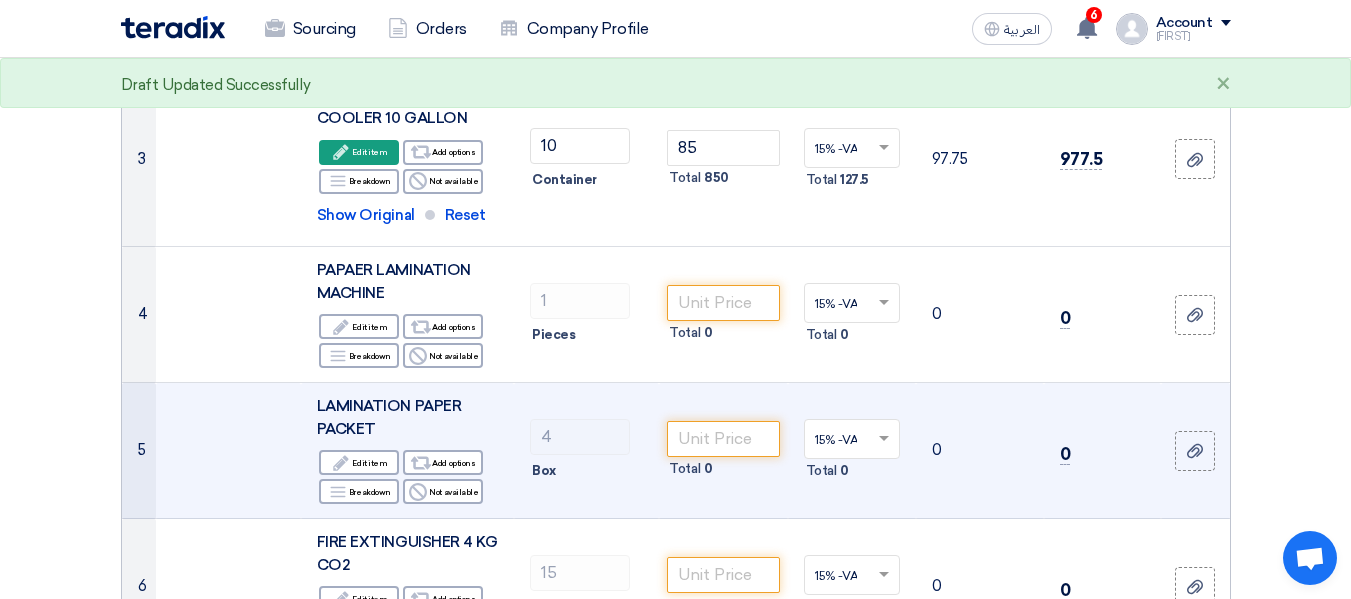 scroll, scrollTop: 626, scrollLeft: 0, axis: vertical 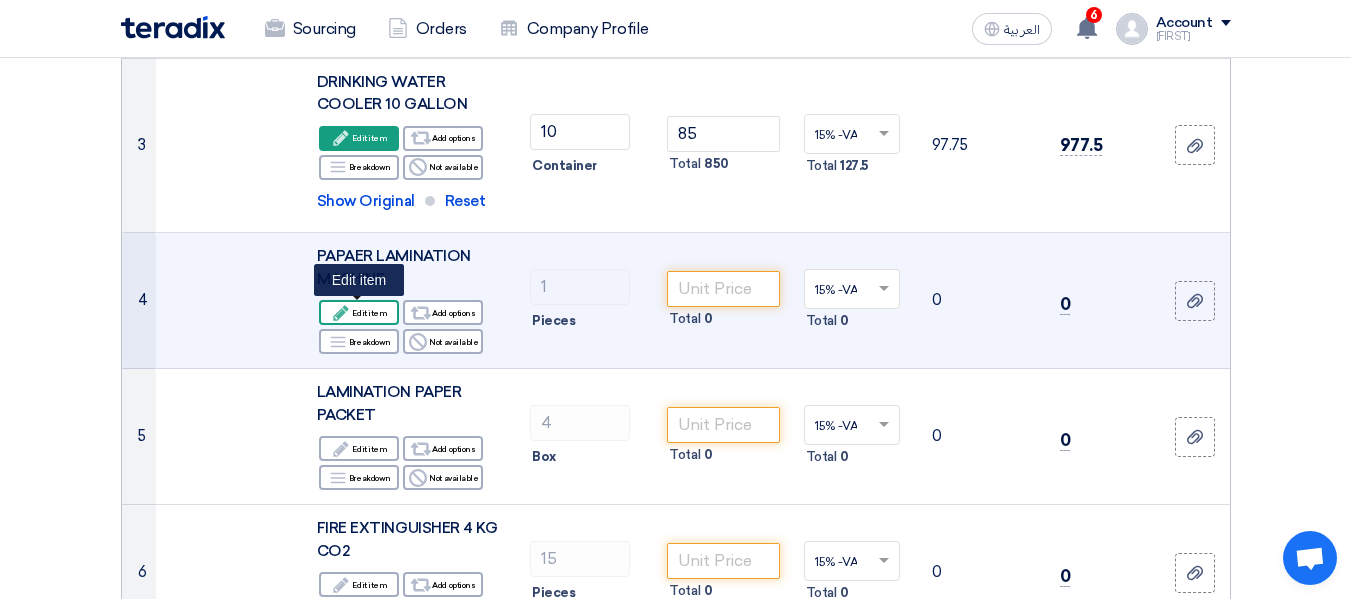 click on "Edit
Edit item" 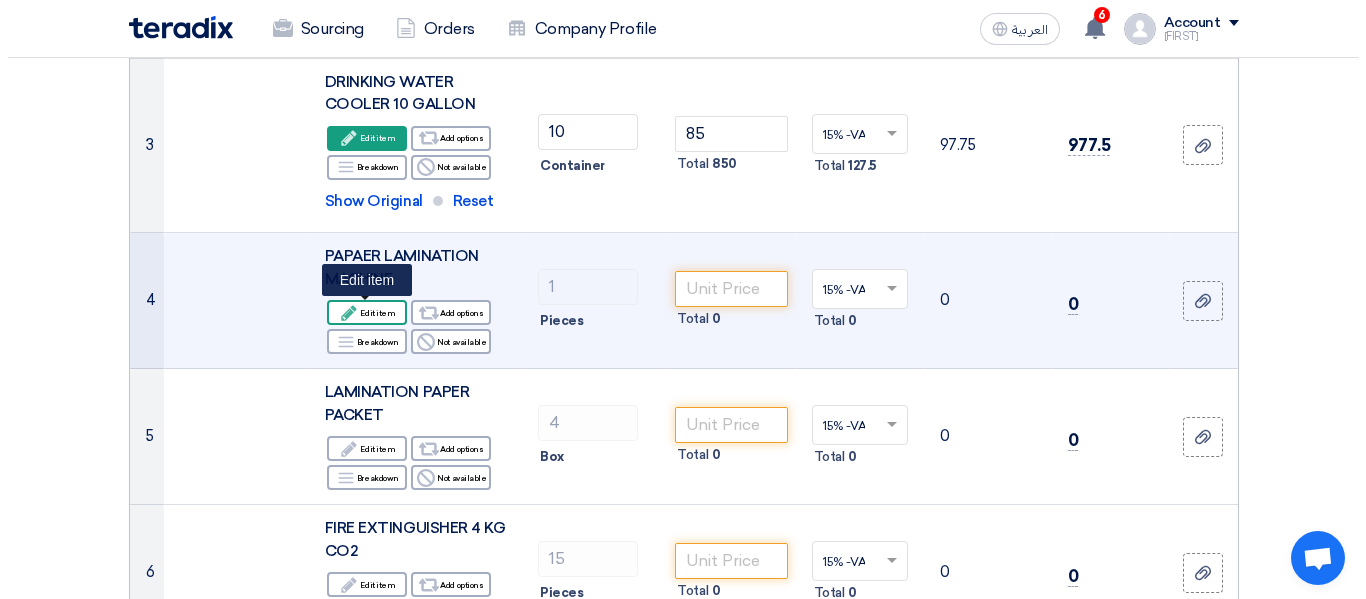scroll, scrollTop: 474, scrollLeft: 0, axis: vertical 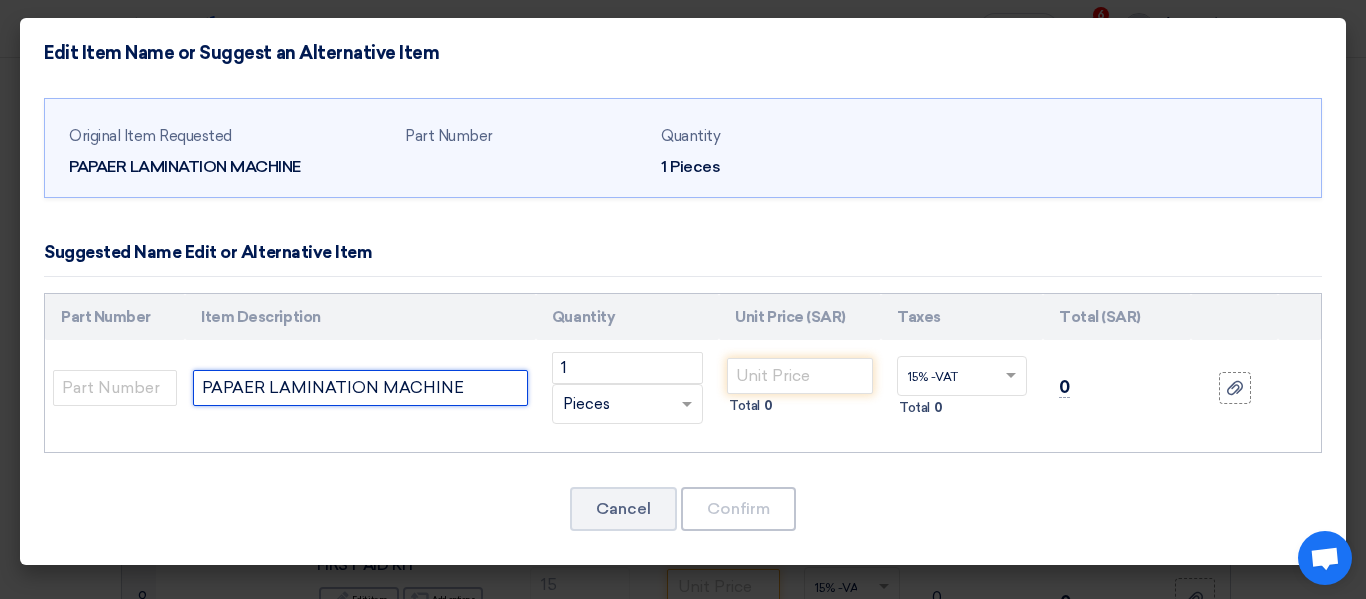 click on "PAPAER LAMINATION MACHINE" 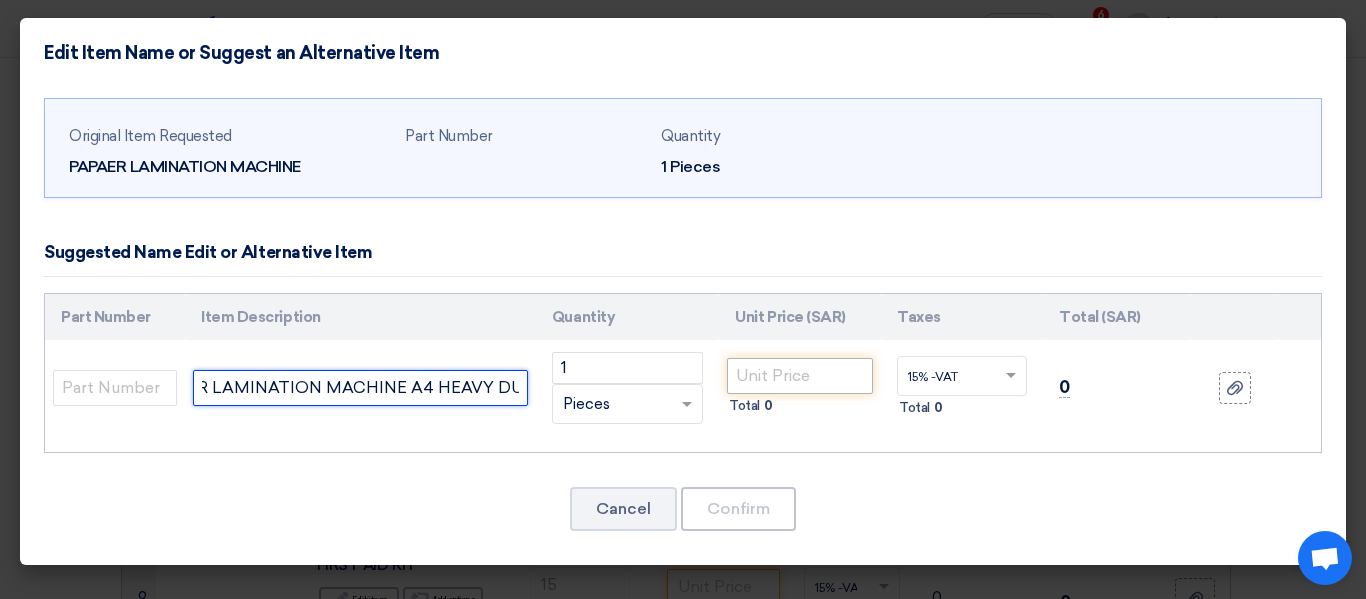 scroll, scrollTop: 0, scrollLeft: 72, axis: horizontal 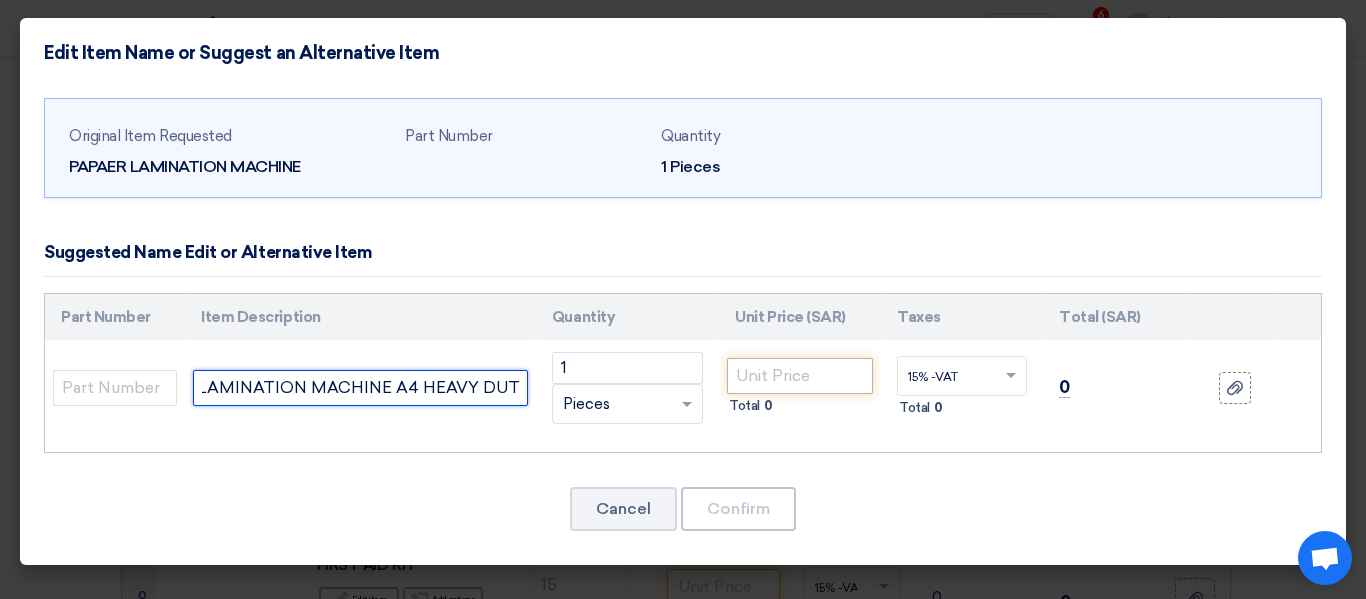 type on "PAPAER LAMINATION MACHINE A4 HEAVY DUTY" 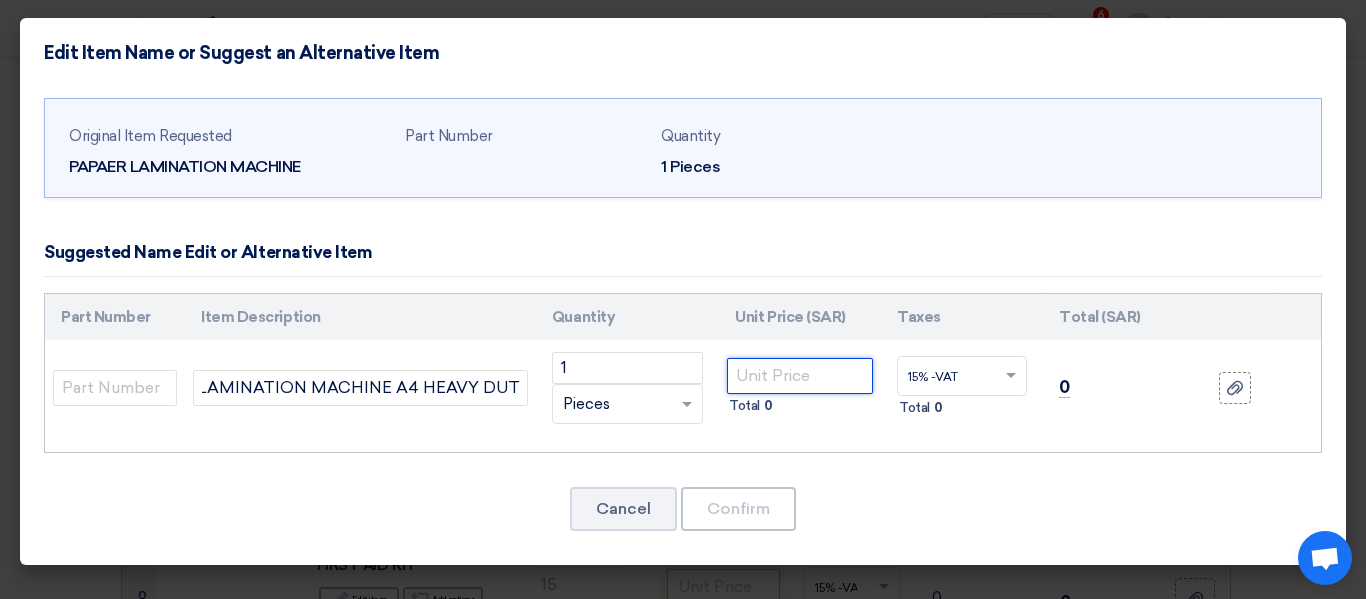 scroll, scrollTop: 0, scrollLeft: 0, axis: both 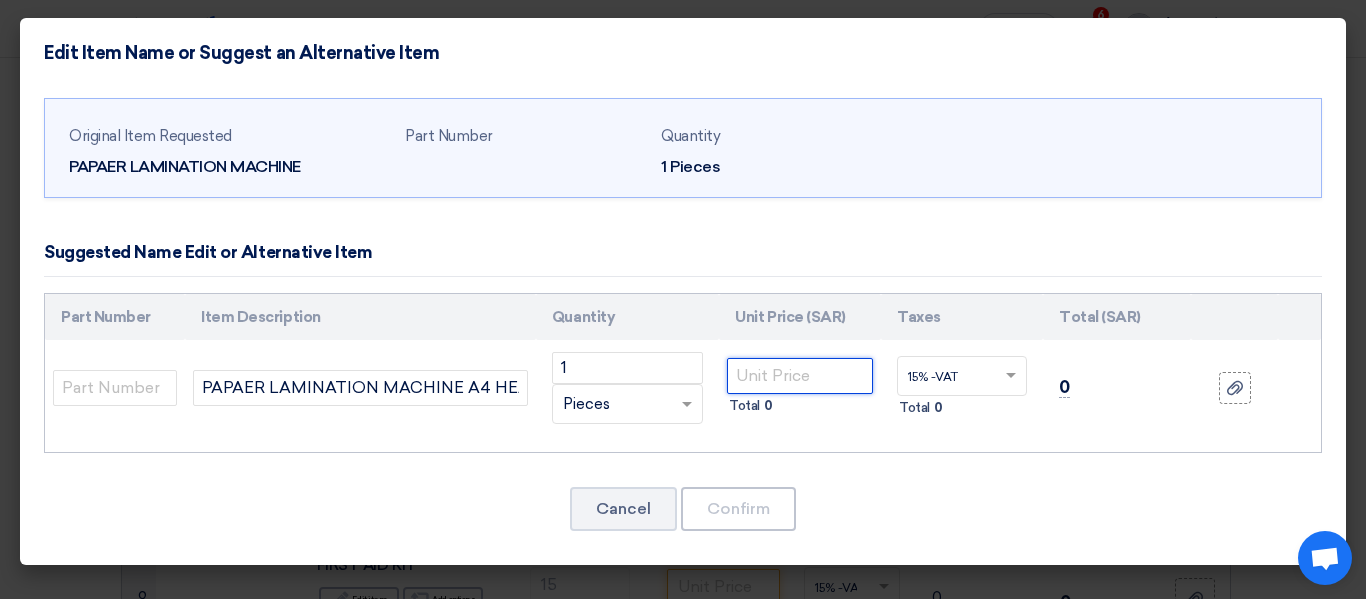 click 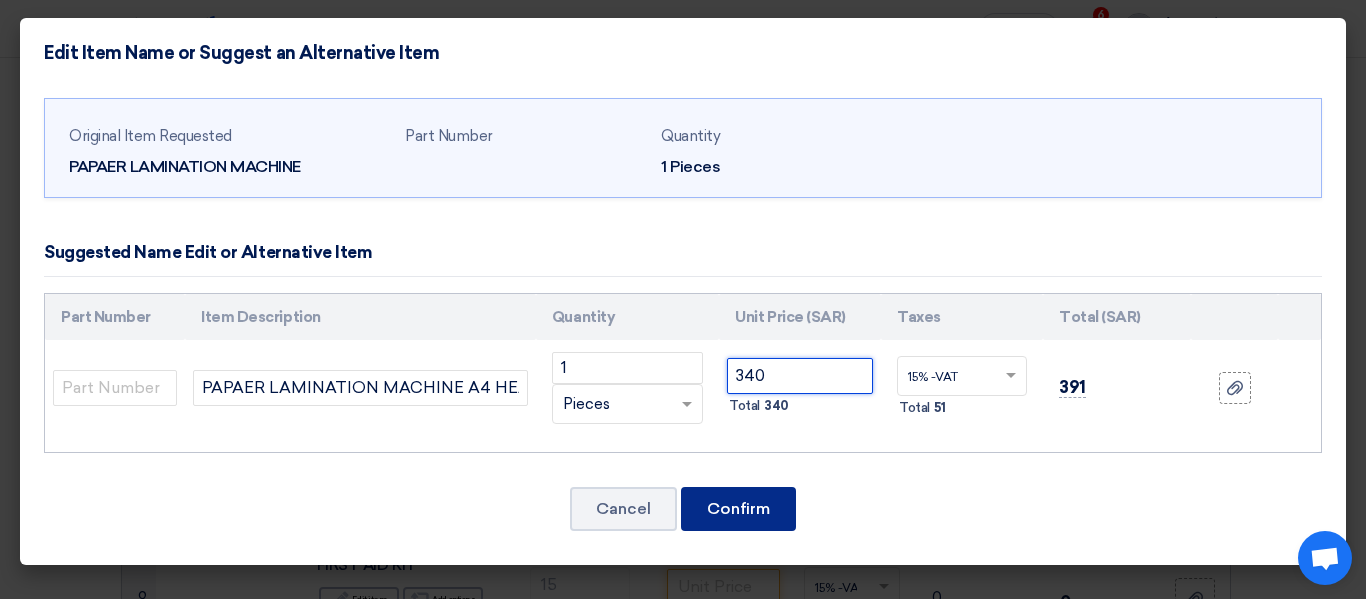 type on "340" 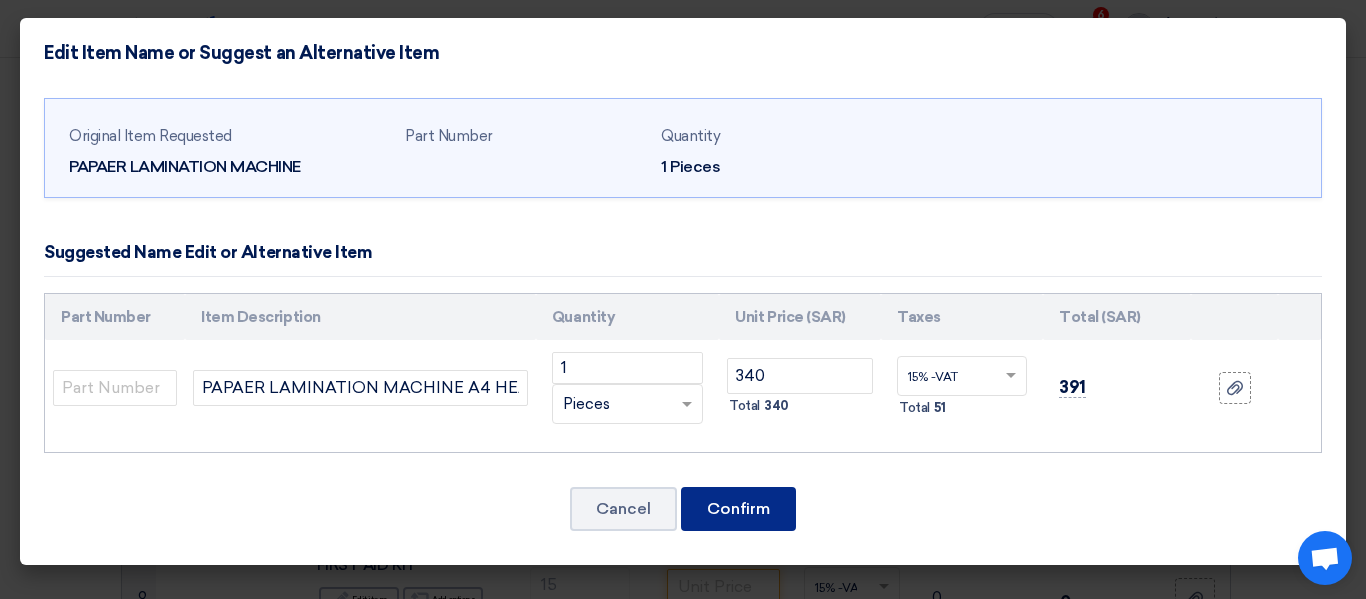 click on "Confirm" 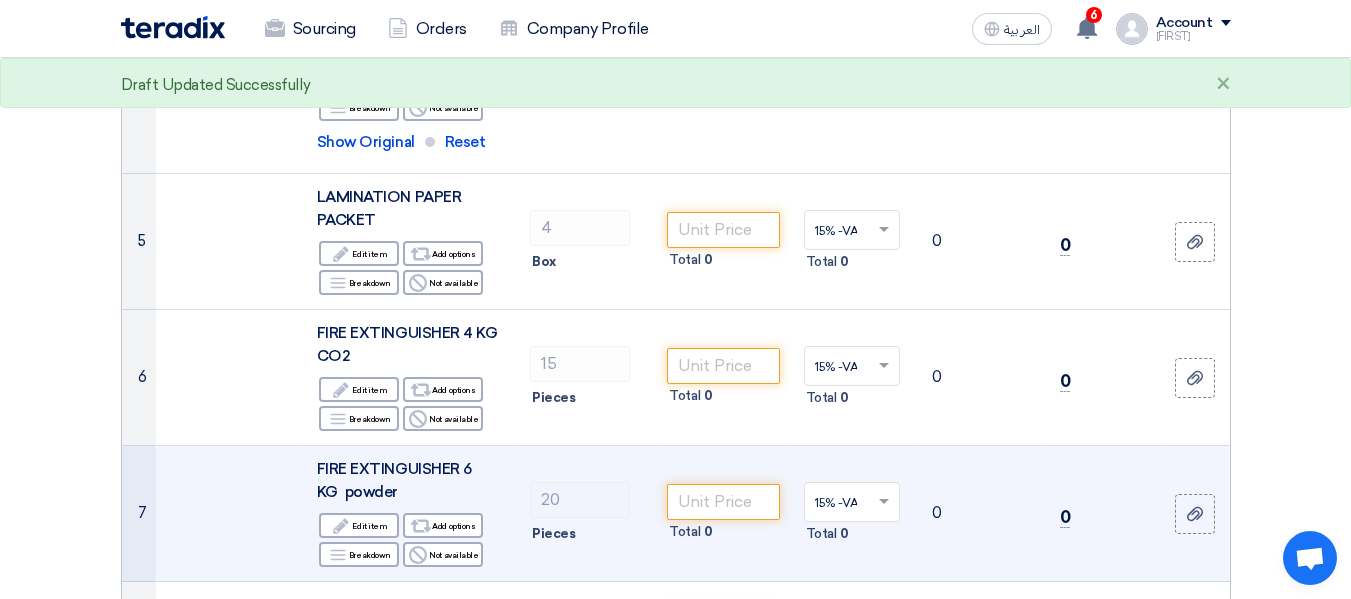 scroll, scrollTop: 775, scrollLeft: 0, axis: vertical 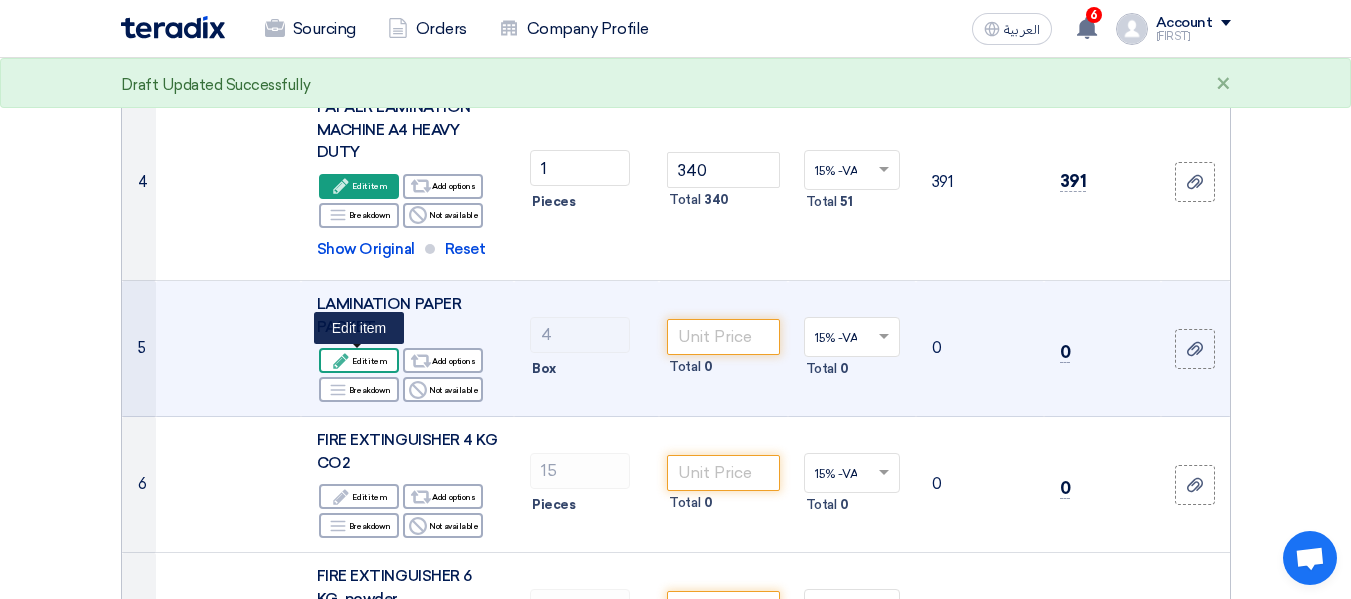 click on "Edit
Edit item" 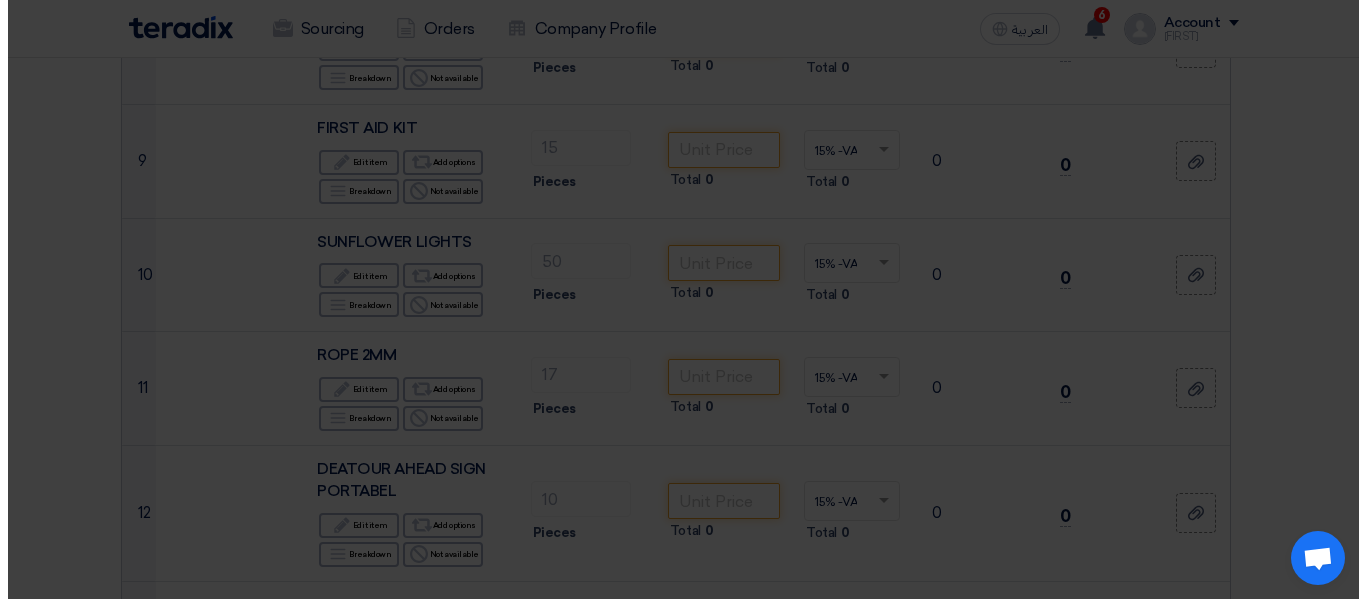 scroll, scrollTop: 449, scrollLeft: 0, axis: vertical 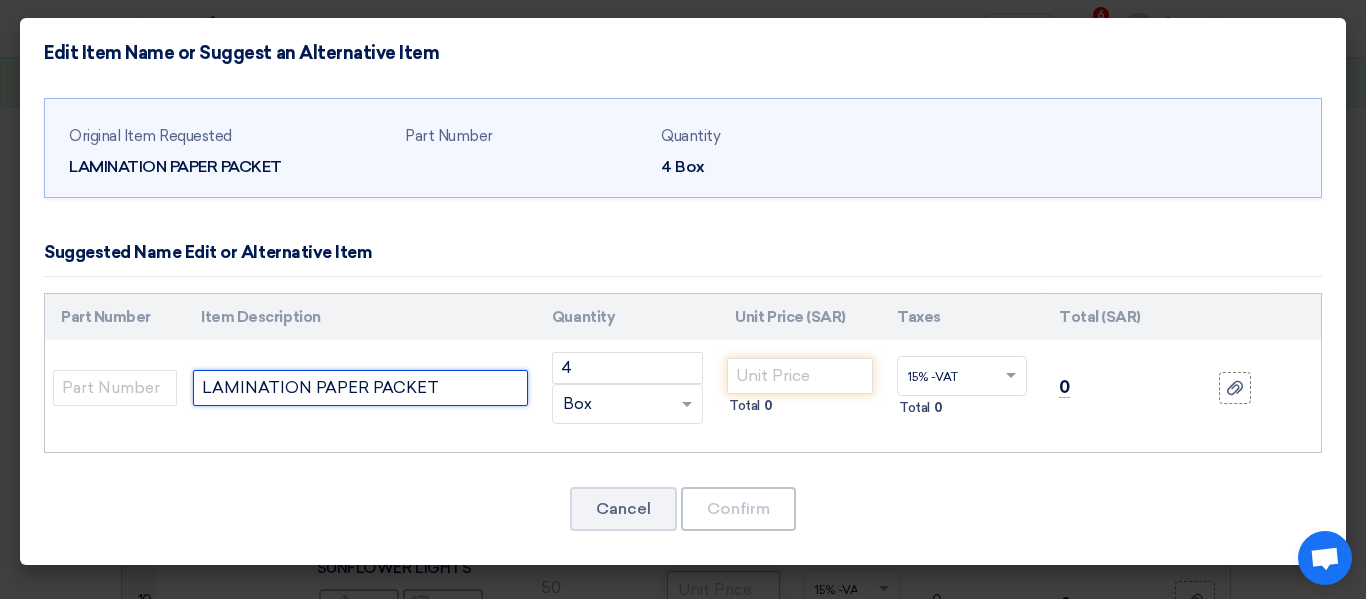click on "LAMINATION PAPER PACKET" 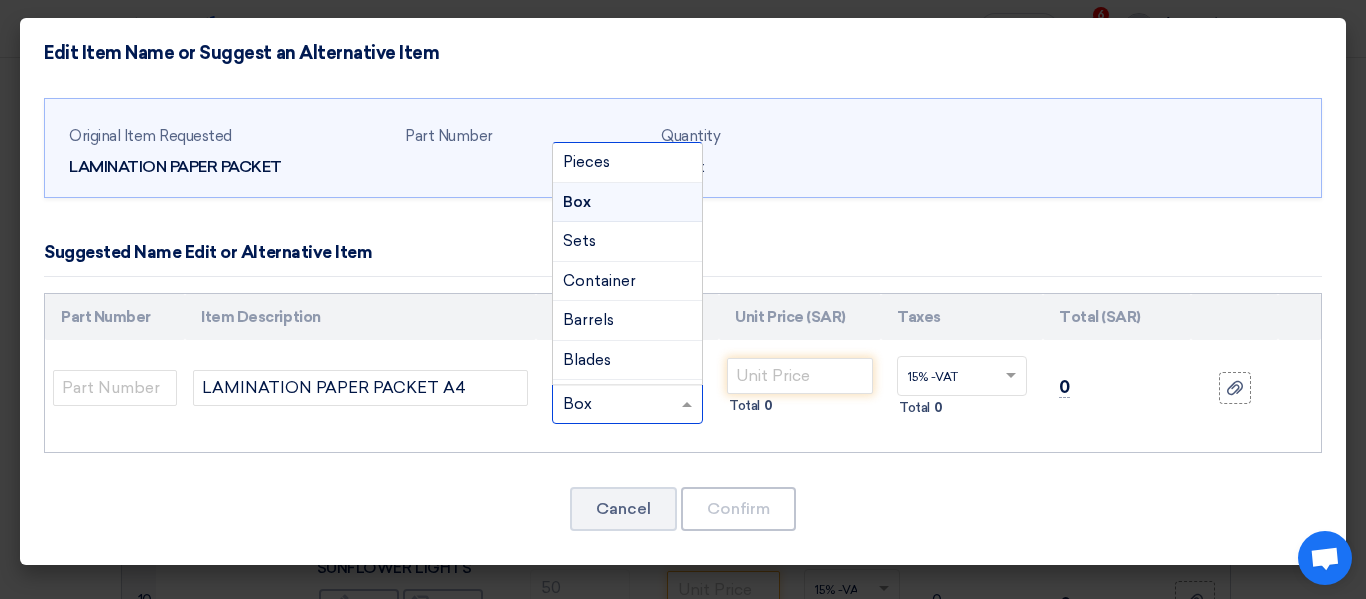 click on "RFQ_STEP1.ITEMS.2.TYPE_PLACEHOLDER
×
Box" 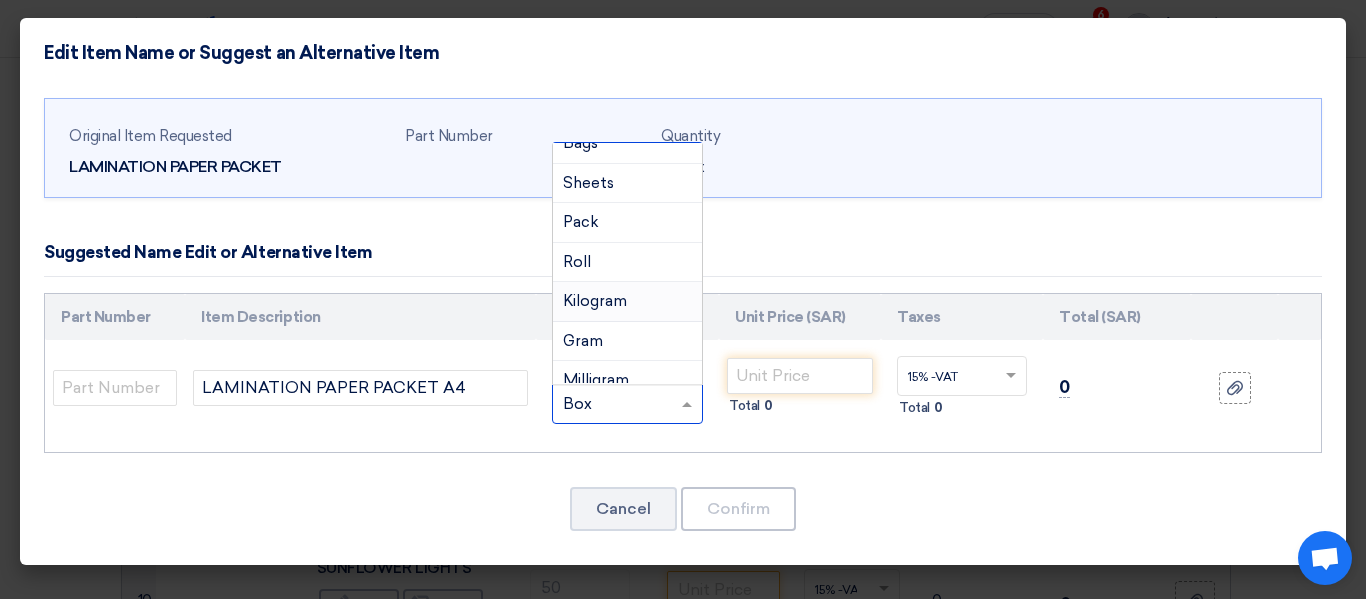 scroll, scrollTop: 300, scrollLeft: 0, axis: vertical 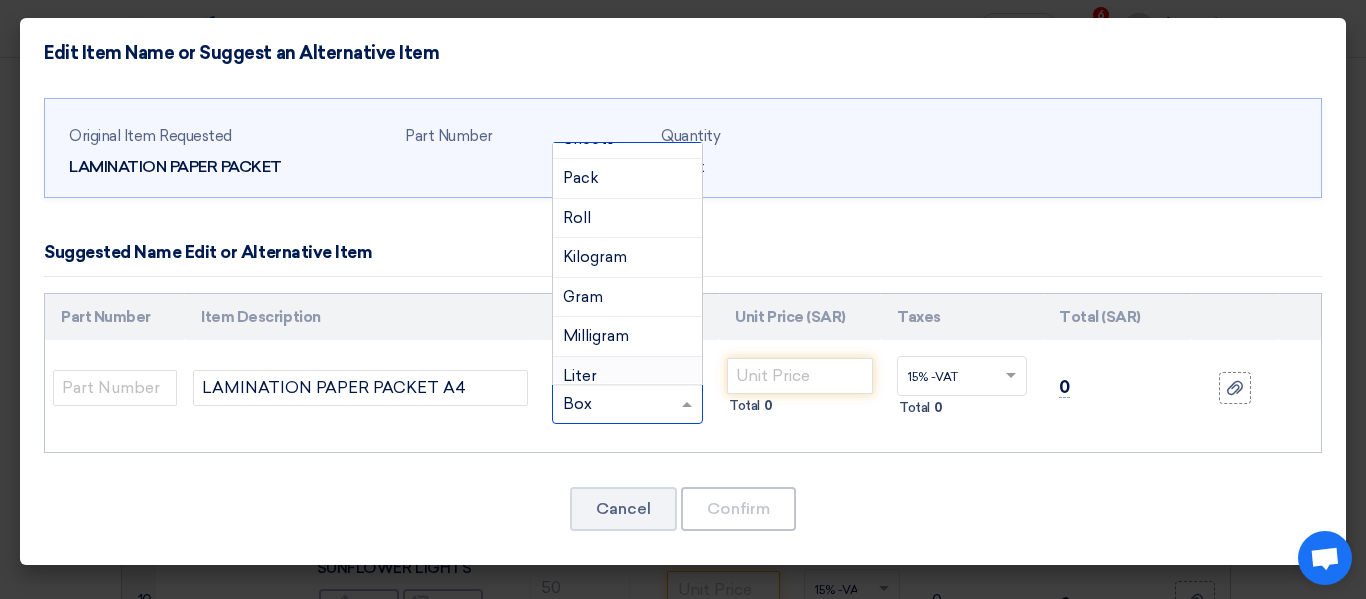 click on "Part Number
Item Description
Quantity
Unit Price (SAR)
Taxes
Total (SAR)
4" 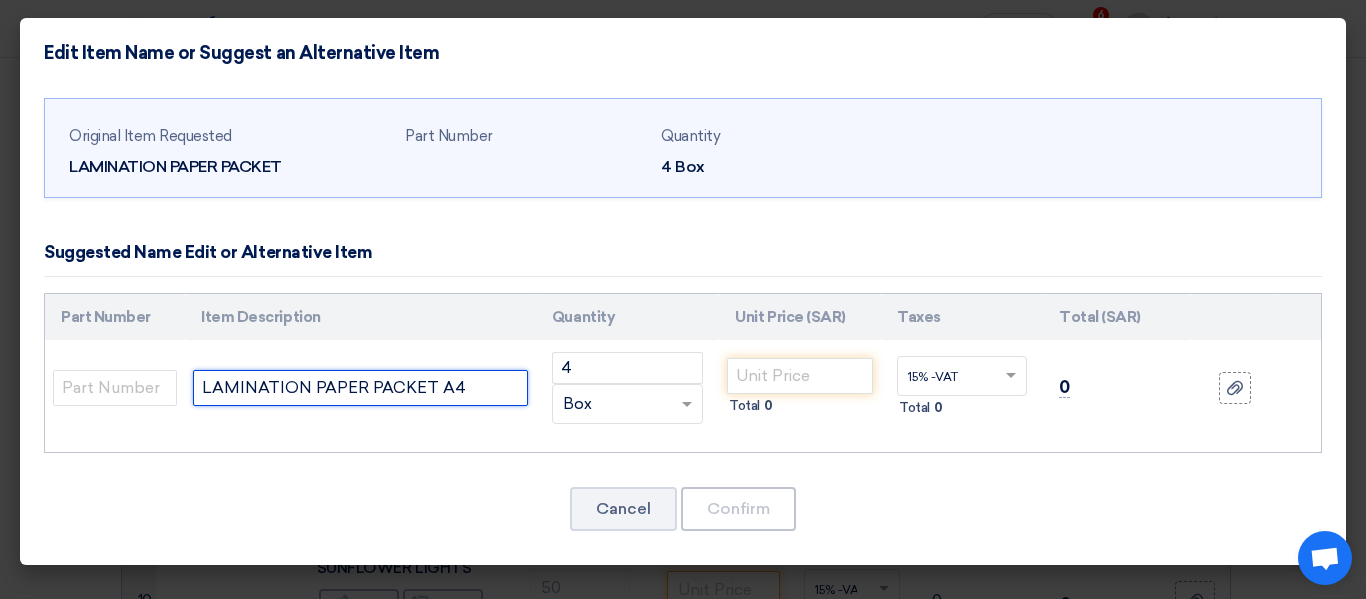 click on "LAMINATION PAPER PACKET A4" 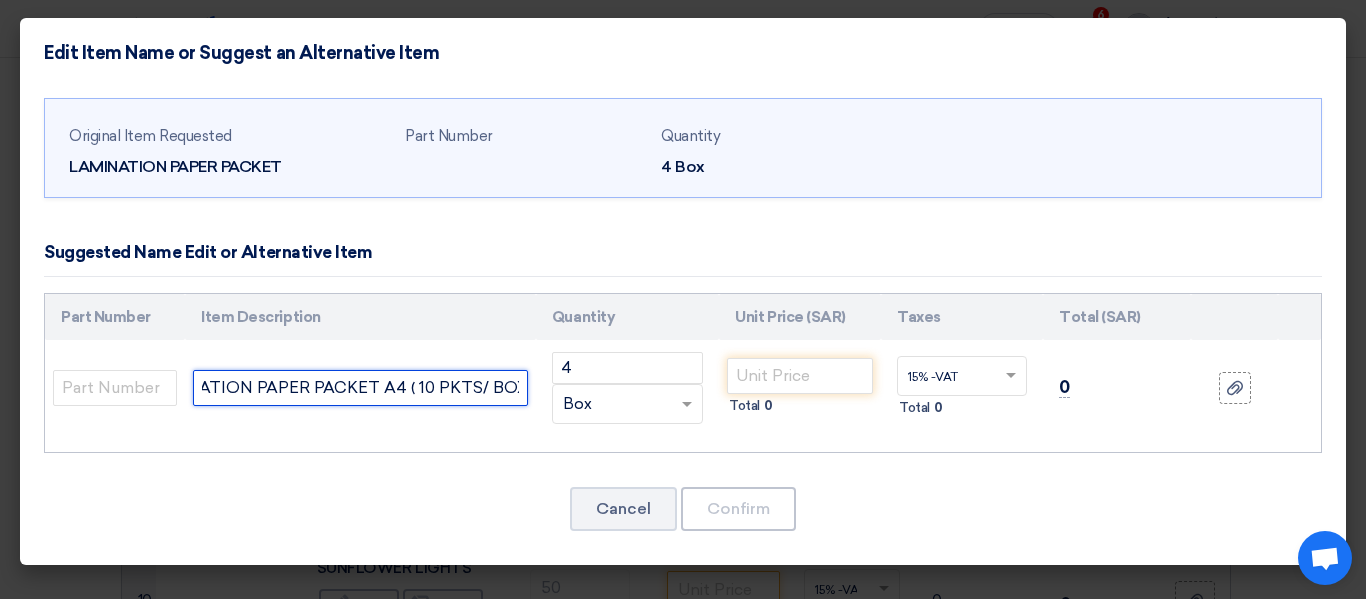 scroll, scrollTop: 0, scrollLeft: 63, axis: horizontal 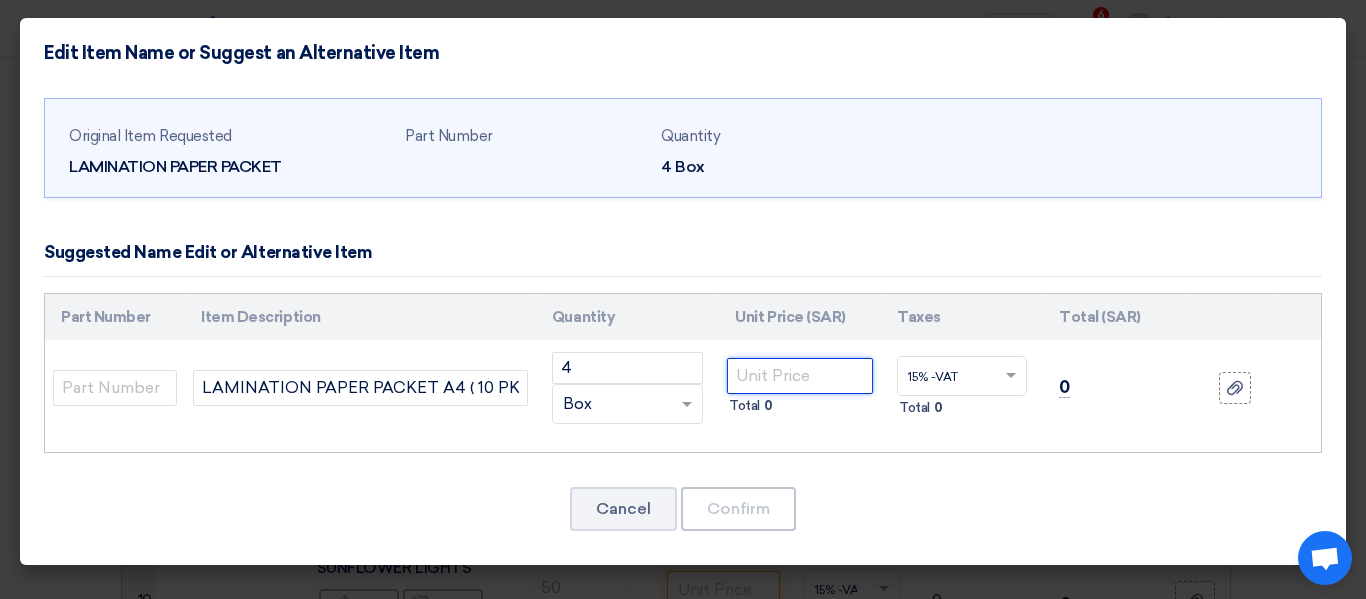 click 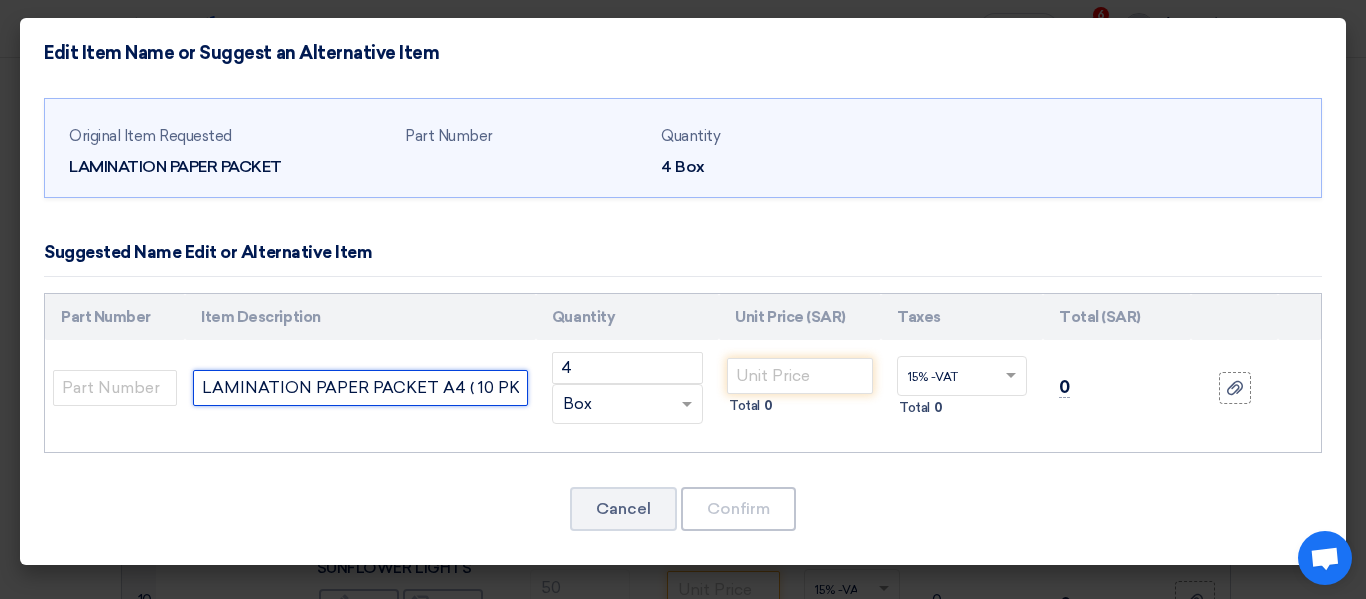 click on "LAMINATION PAPER PACKET A4 ( 10 PKTS/ BOX )" 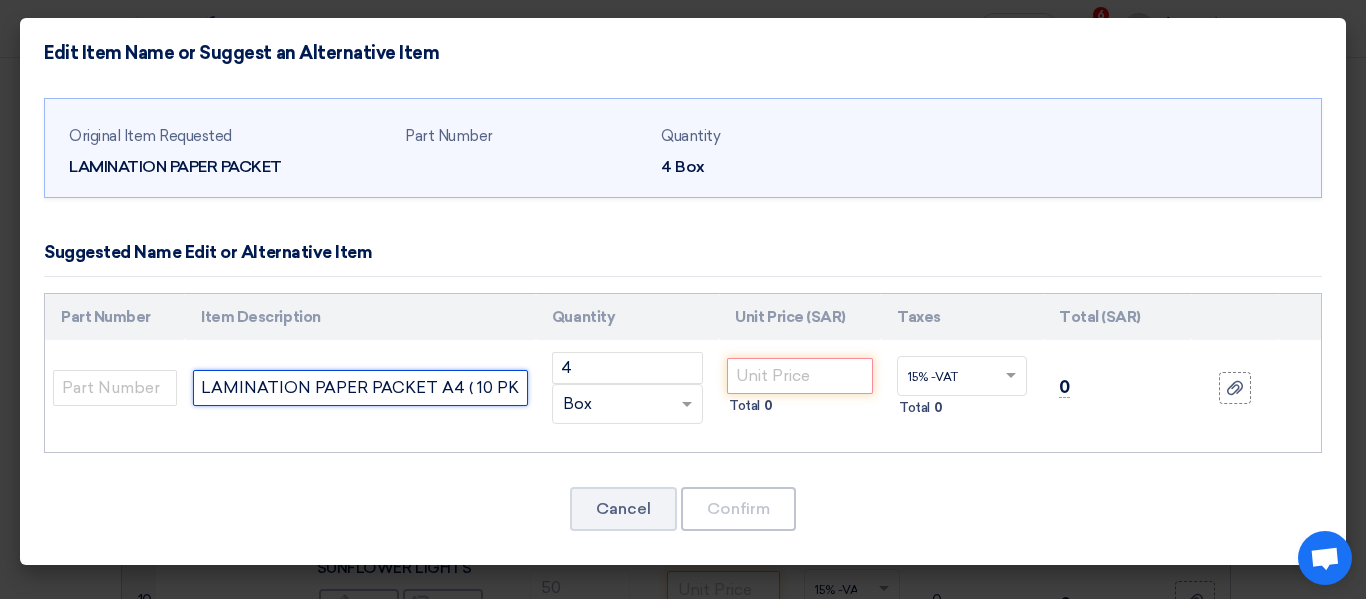 scroll, scrollTop: 0, scrollLeft: 0, axis: both 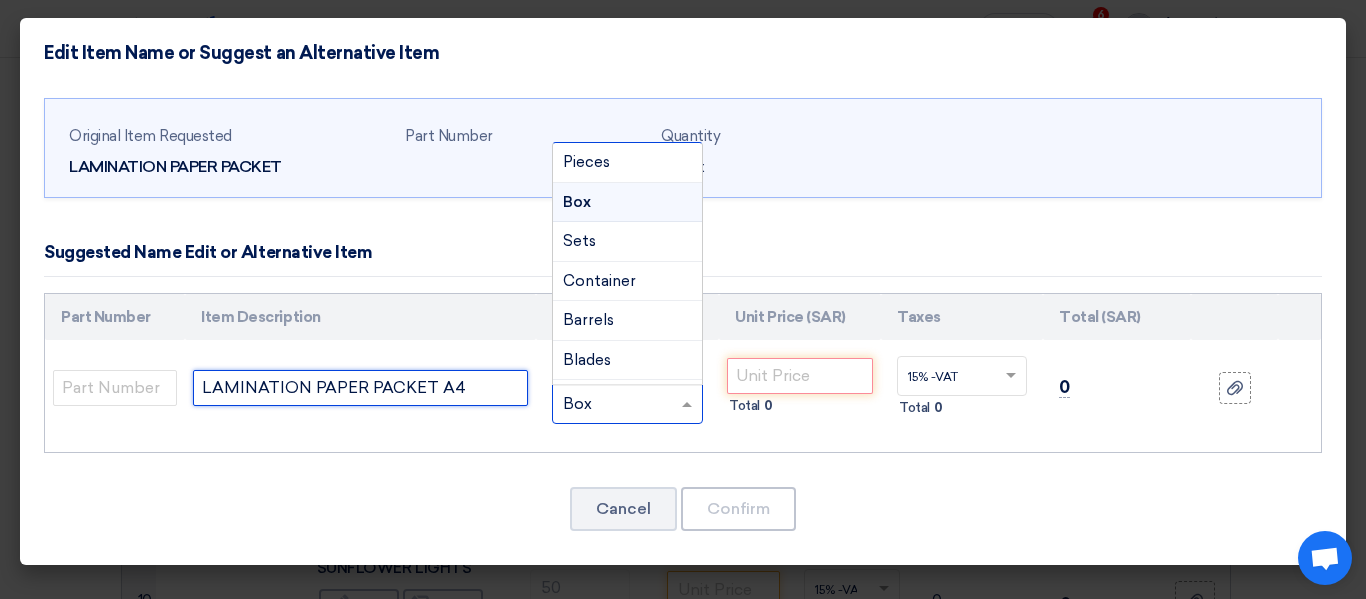 type on "LAMINATION PAPER PACKET A4" 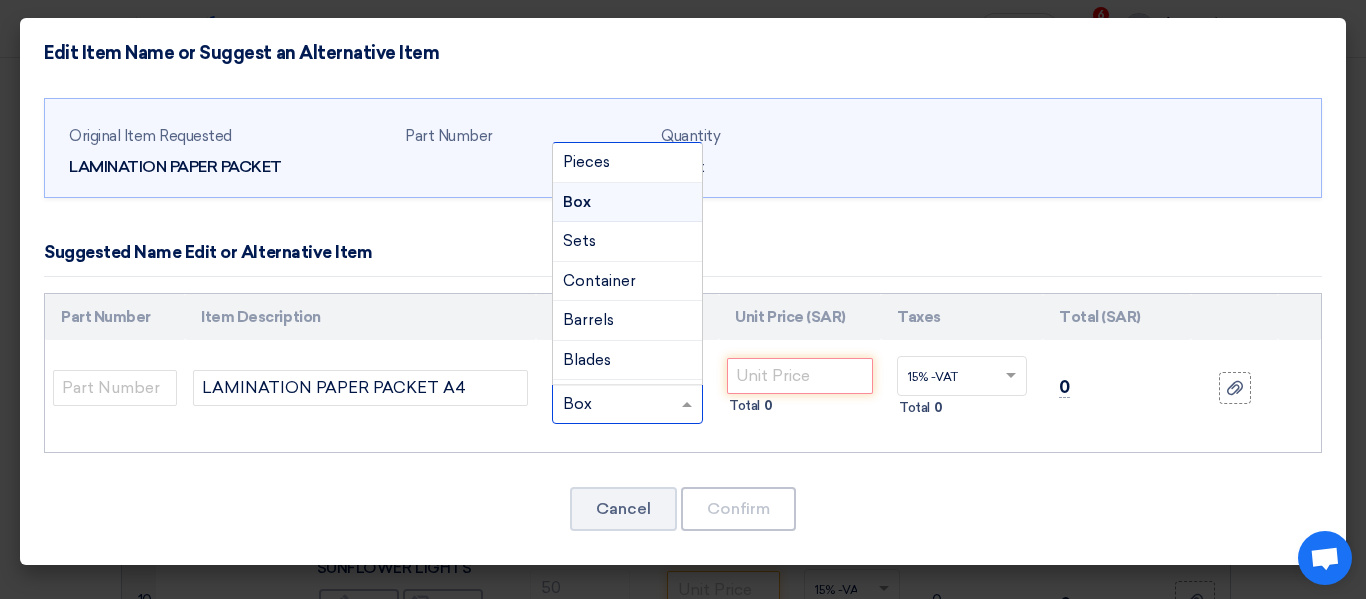 click 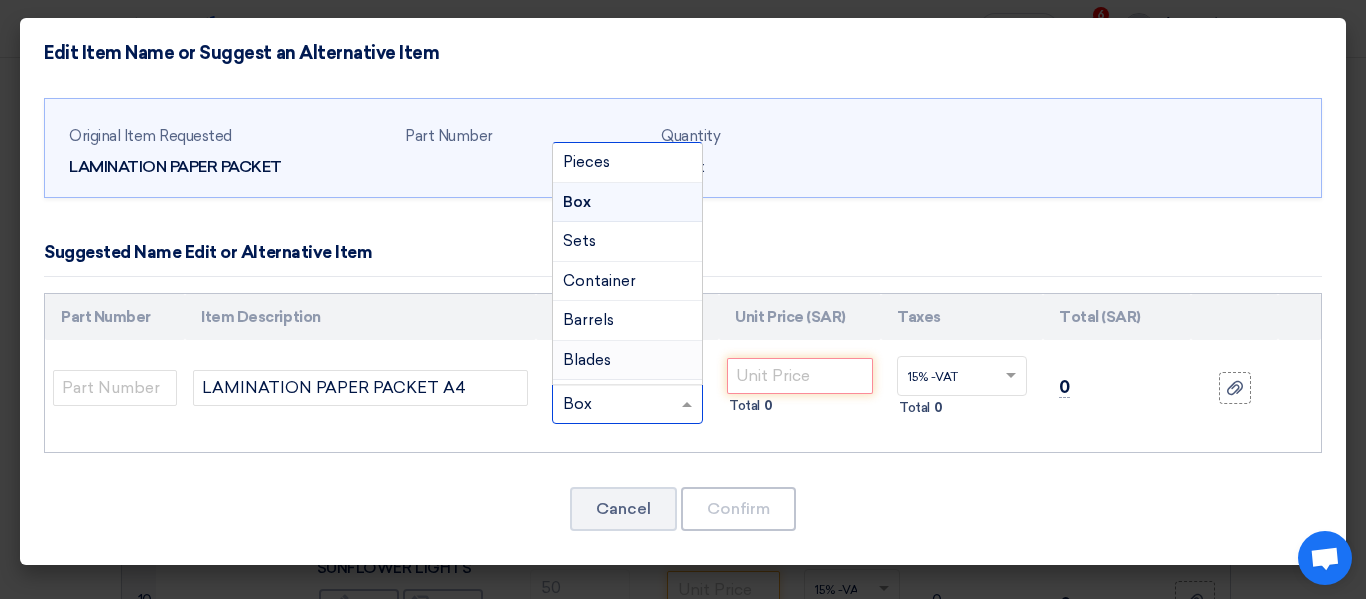 scroll, scrollTop: 100, scrollLeft: 0, axis: vertical 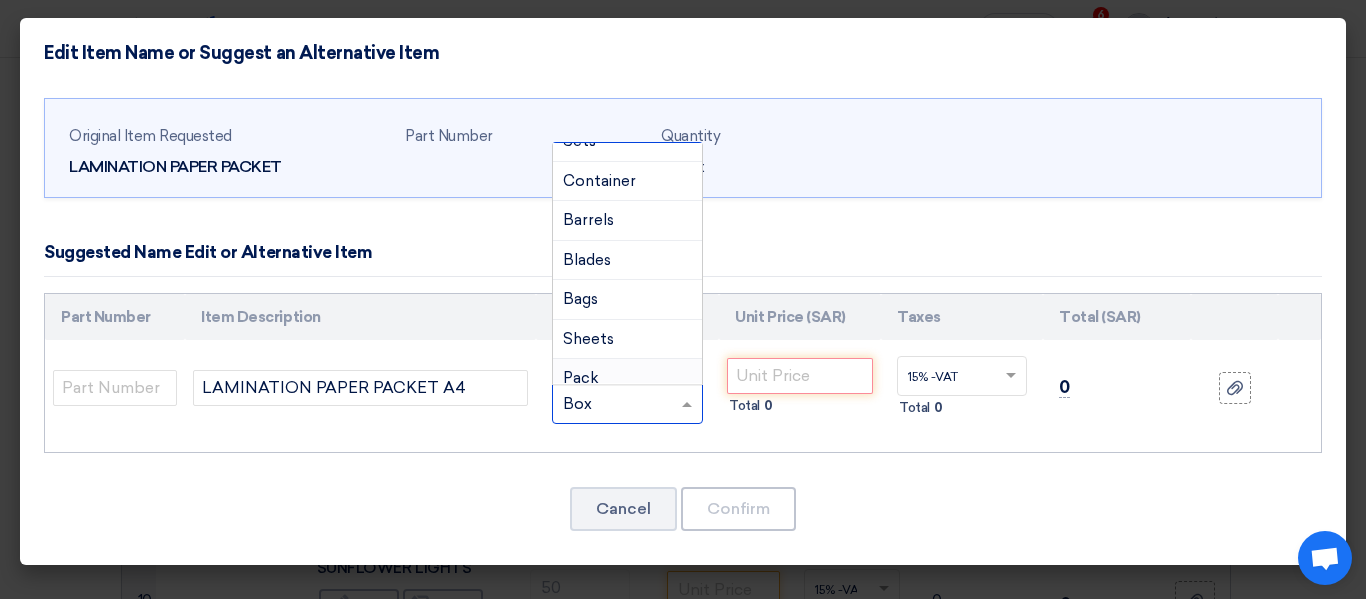 click on "Pack" at bounding box center (627, 379) 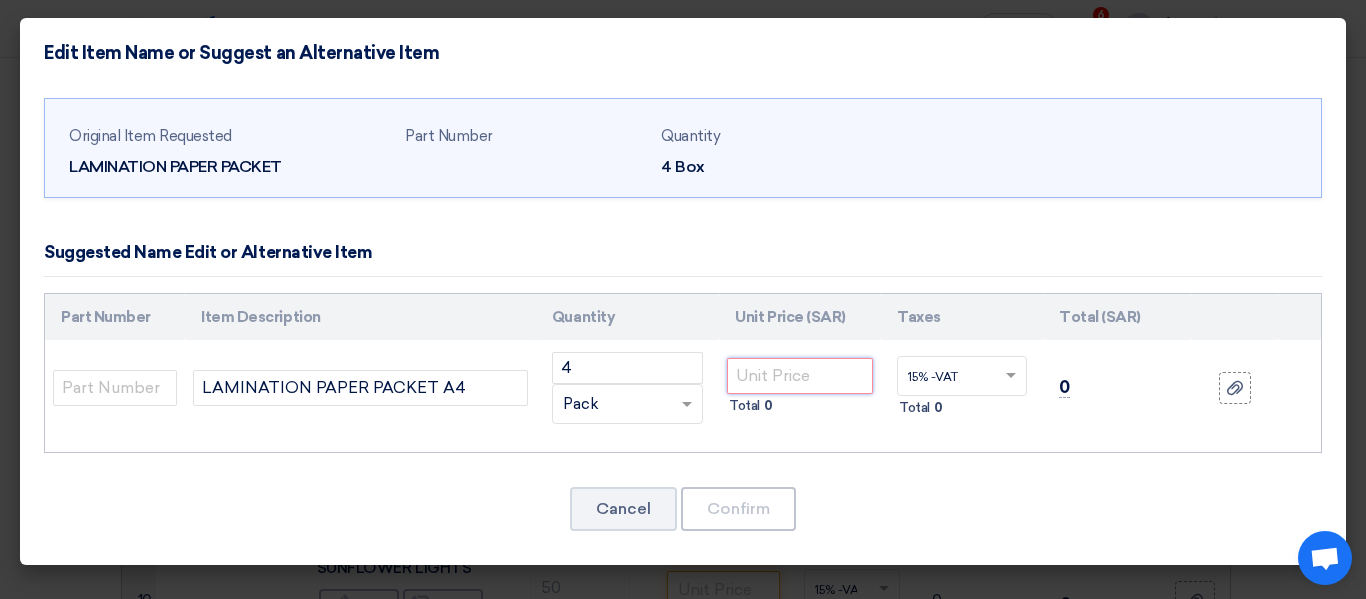 click 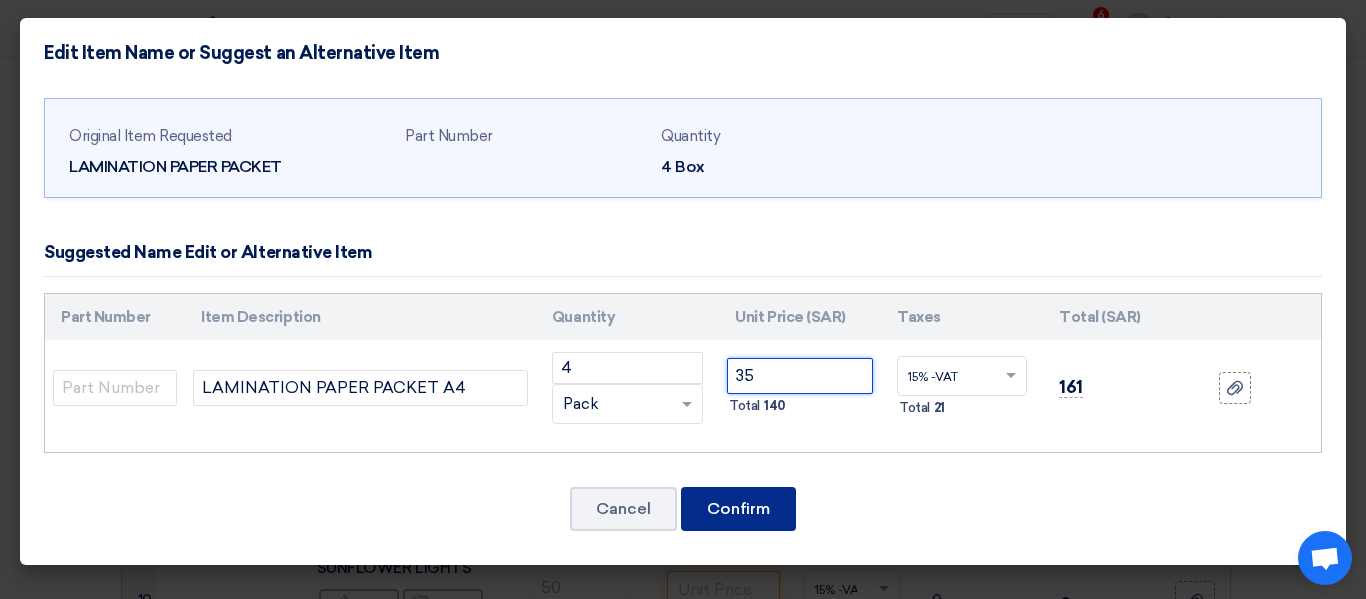 type on "35" 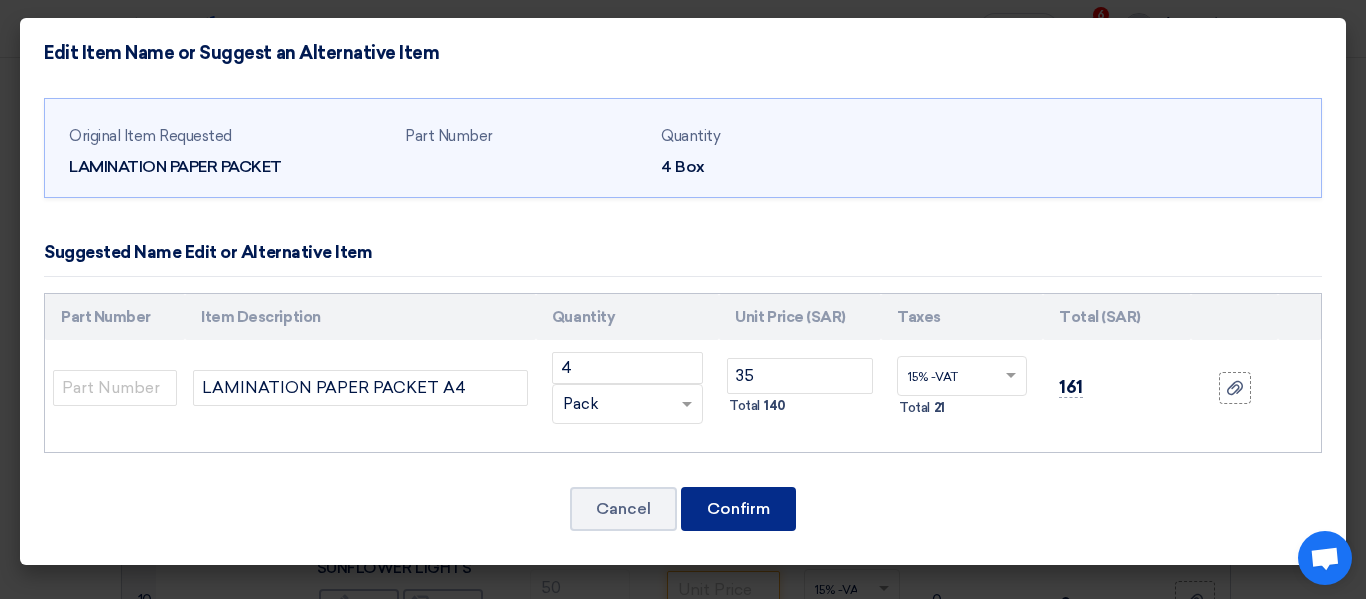 click on "Confirm" 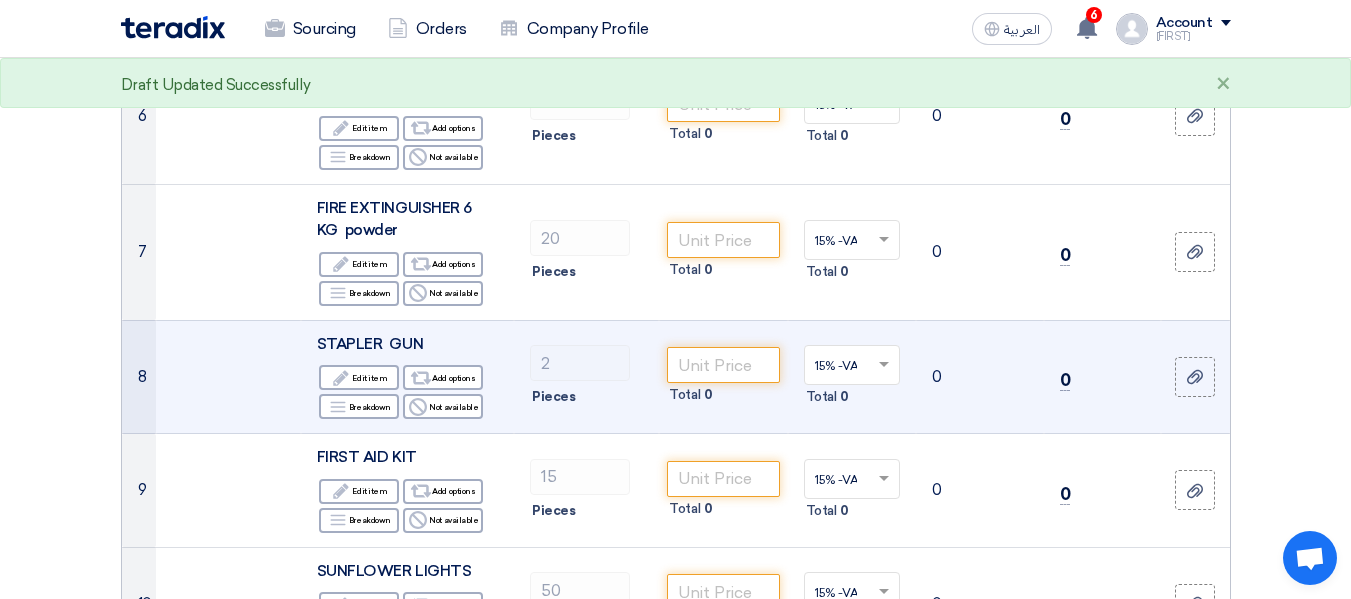 scroll, scrollTop: 1247, scrollLeft: 0, axis: vertical 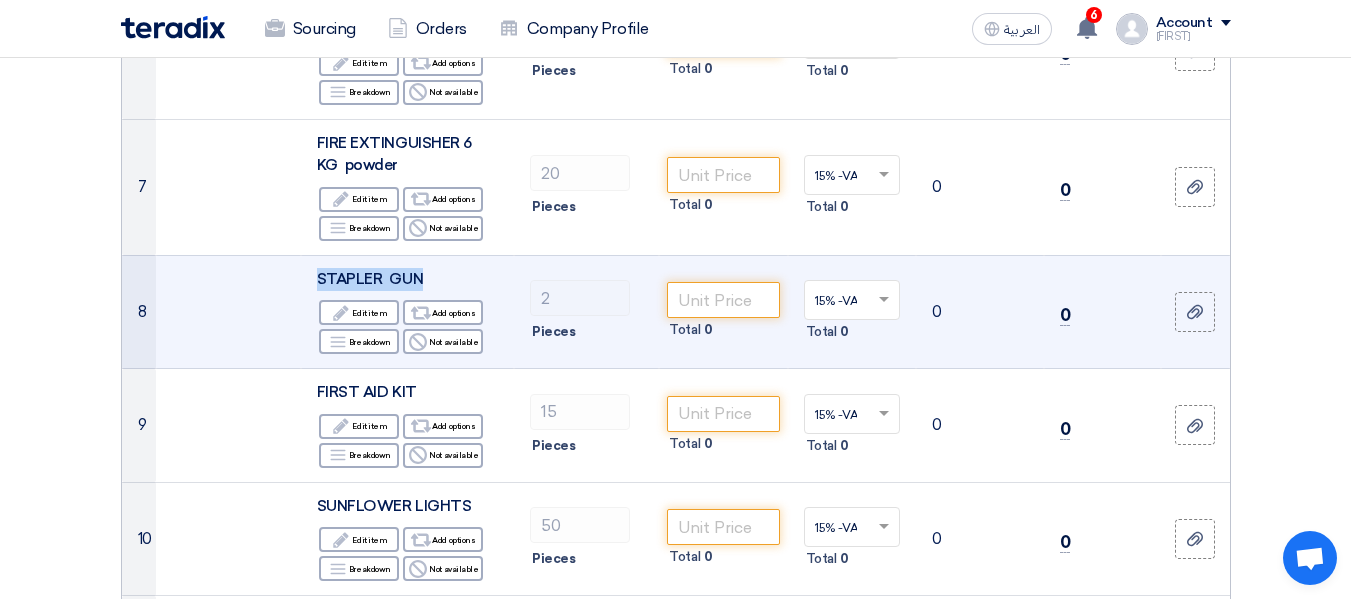 drag, startPoint x: 428, startPoint y: 276, endPoint x: 312, endPoint y: 276, distance: 116 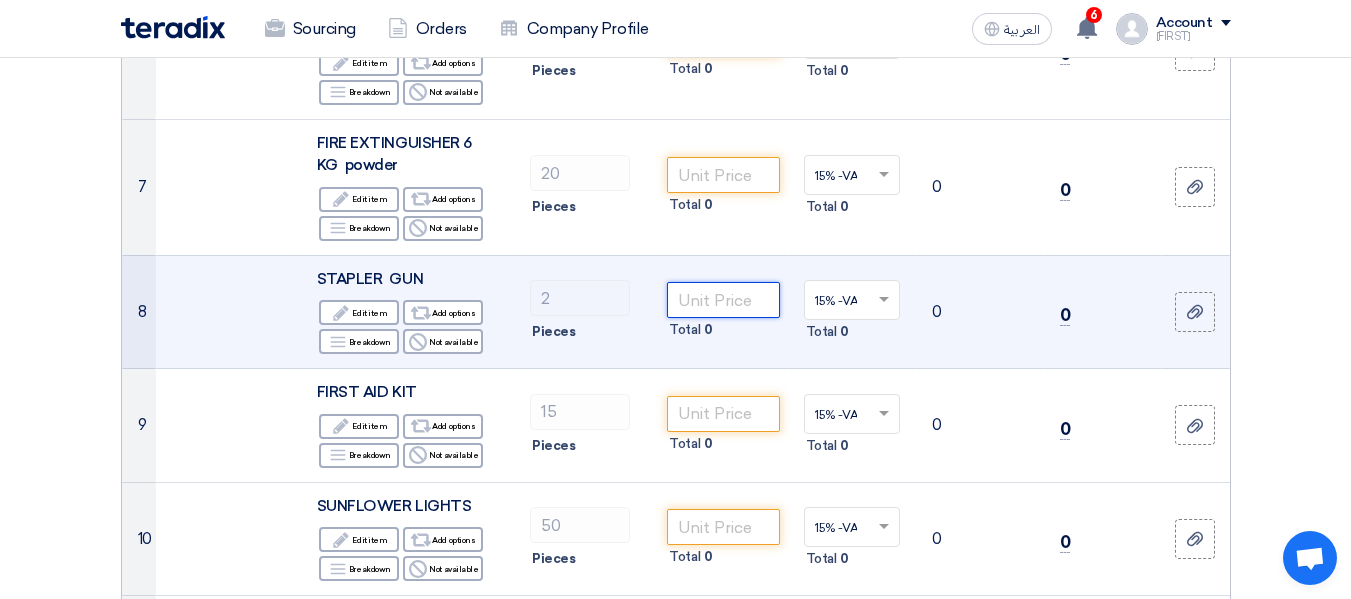click 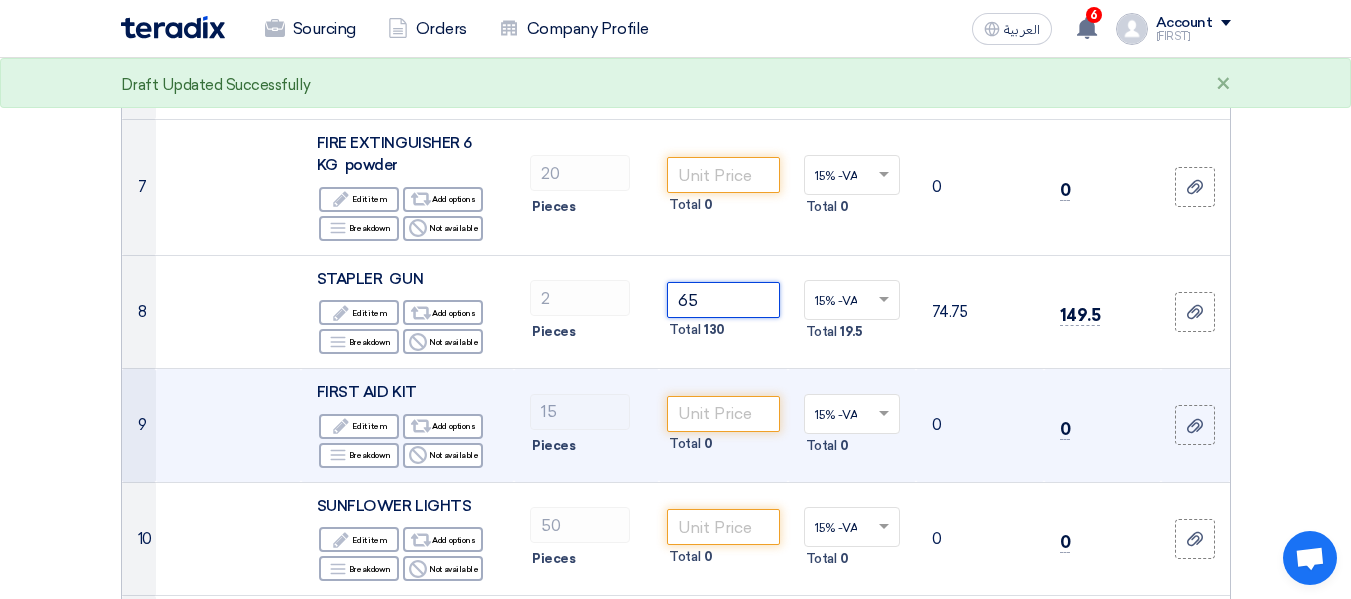 scroll, scrollTop: 1347, scrollLeft: 0, axis: vertical 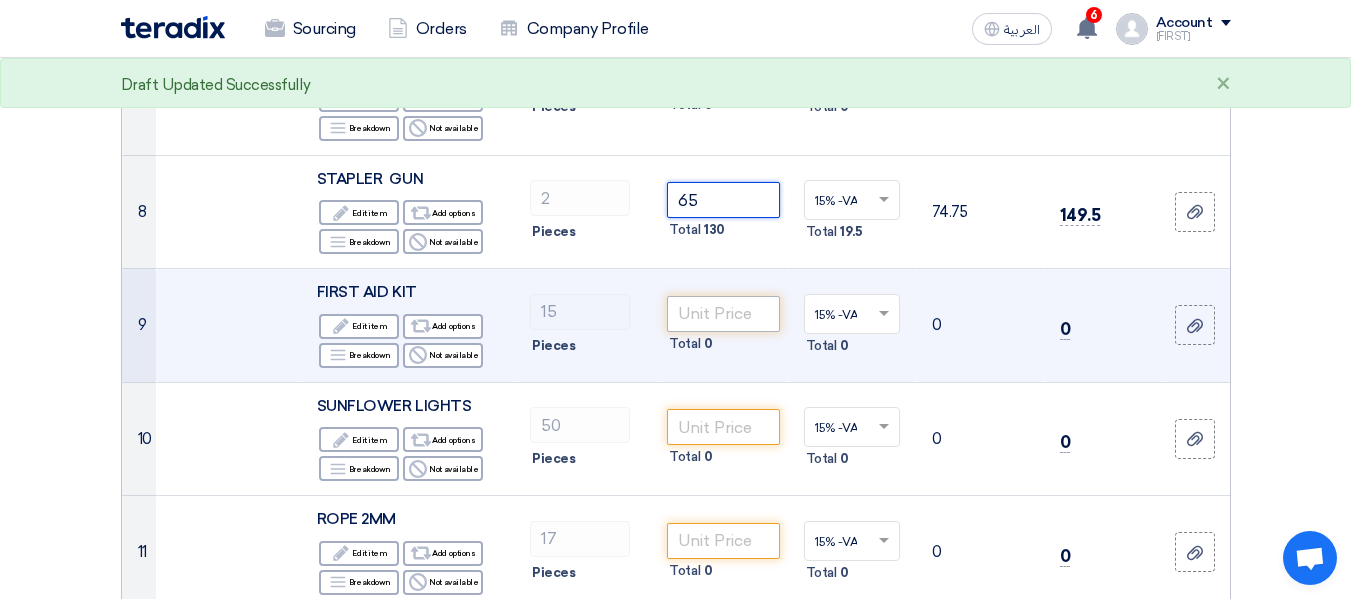 type on "65" 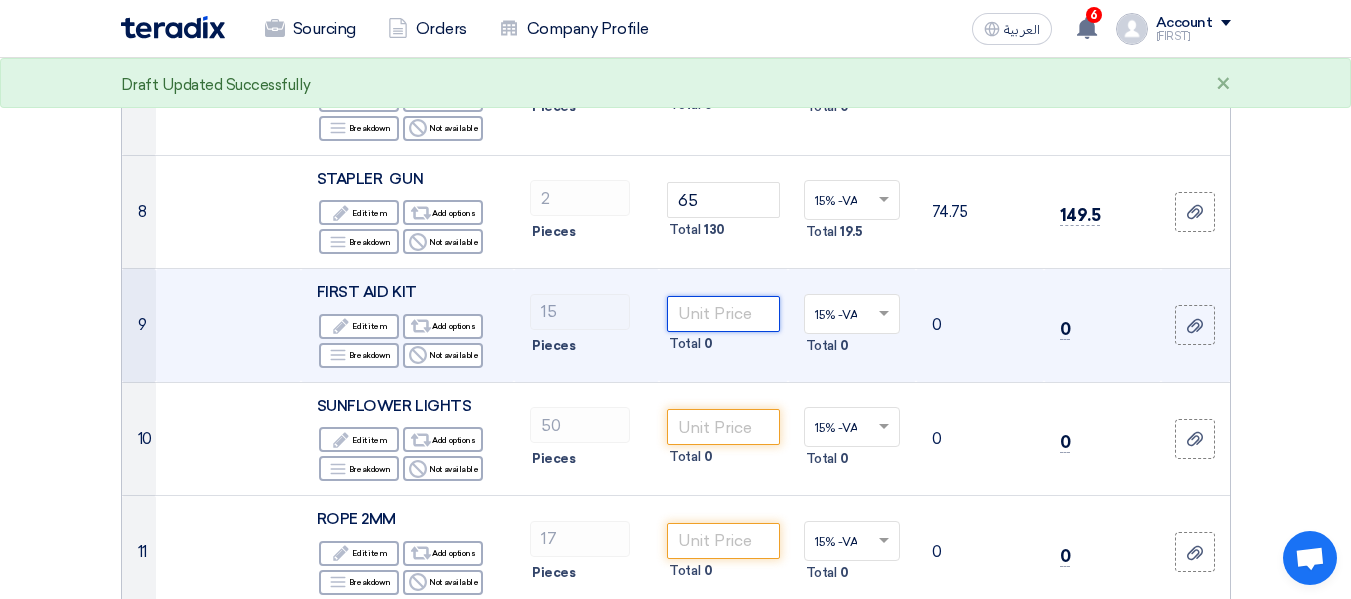 click 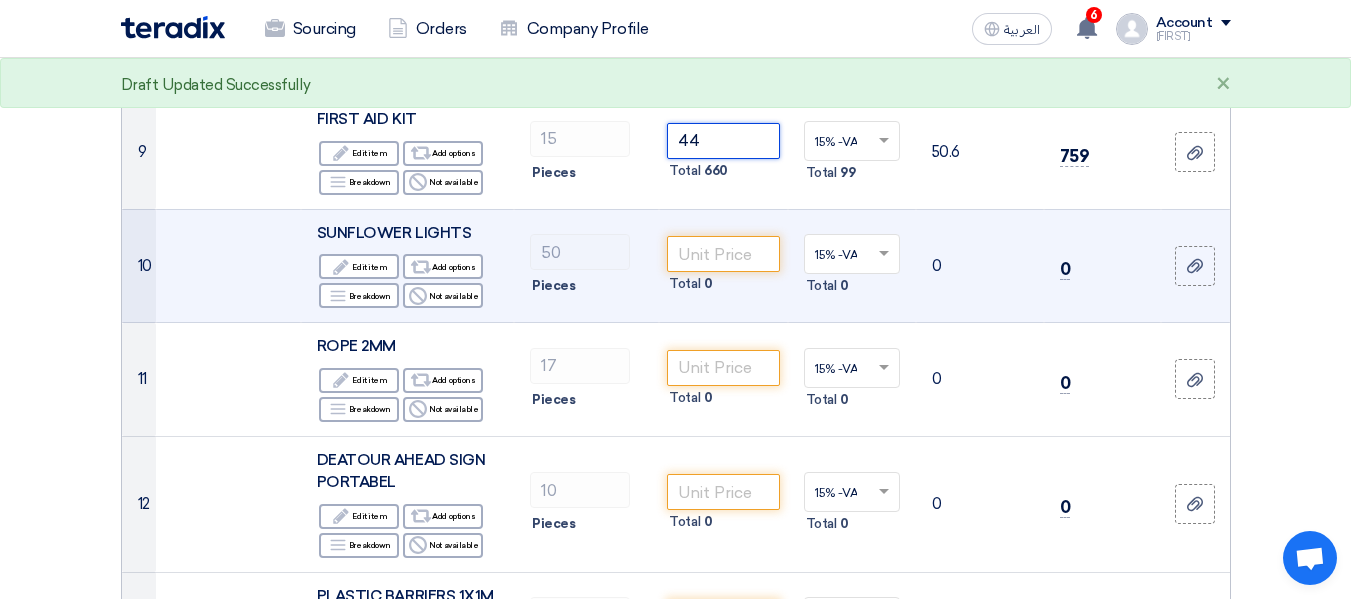 scroll, scrollTop: 1547, scrollLeft: 0, axis: vertical 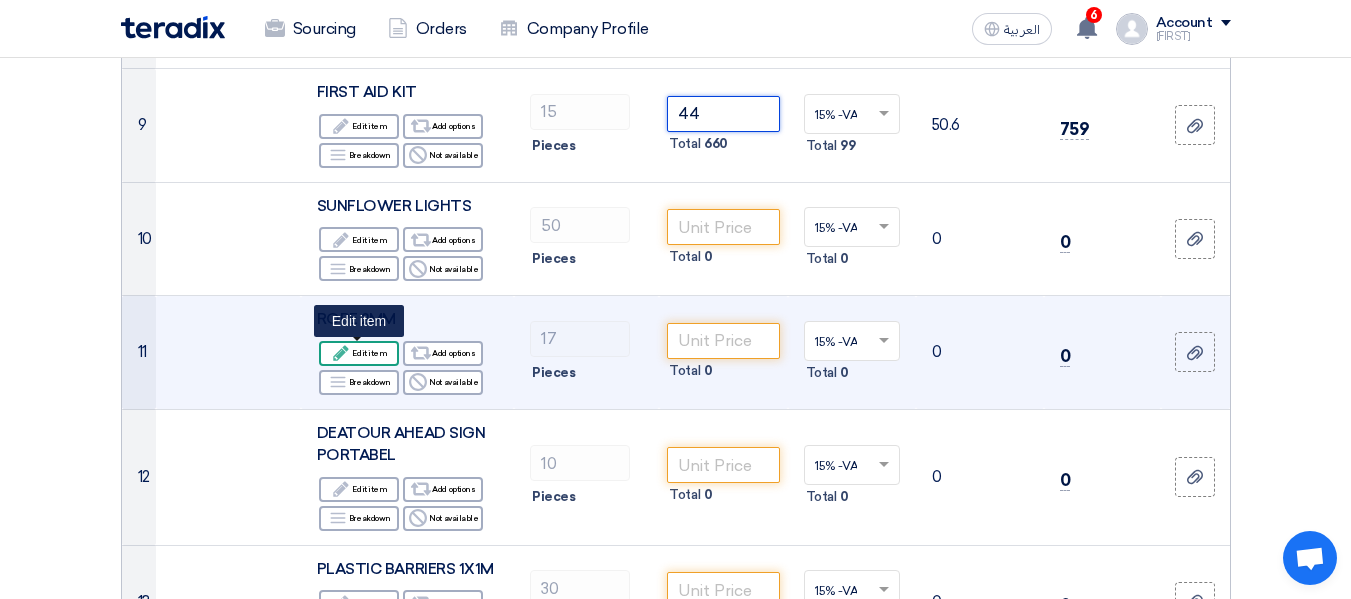 type on "44" 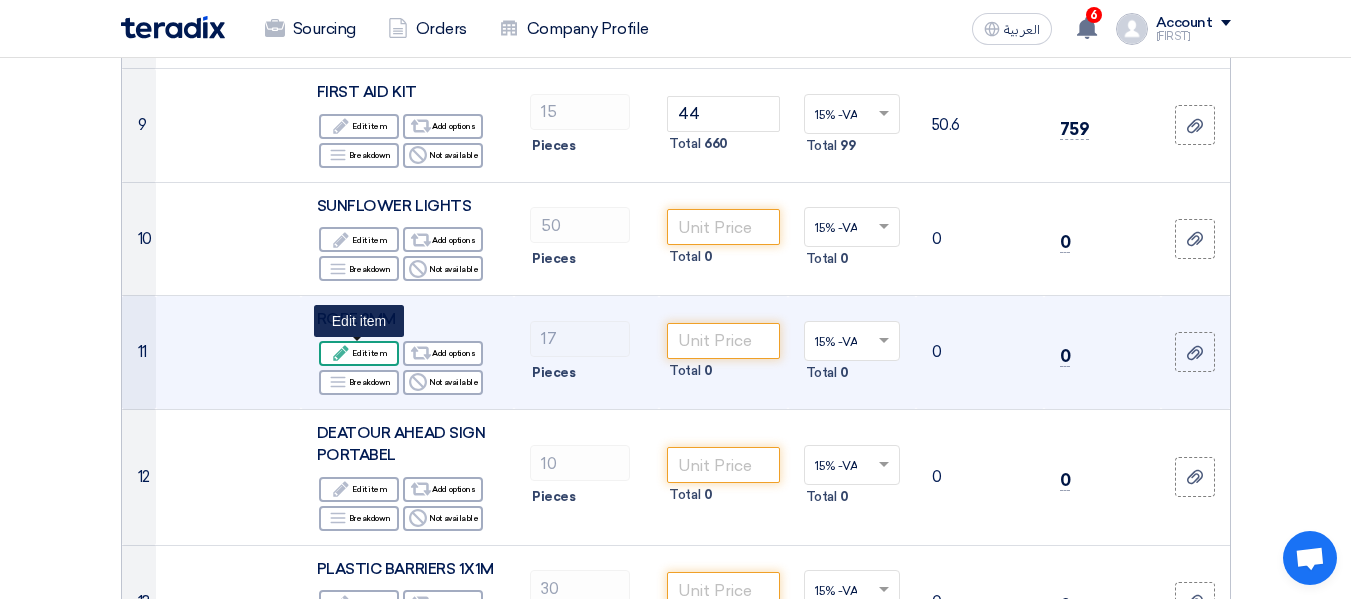 click on "Edit
Edit item" 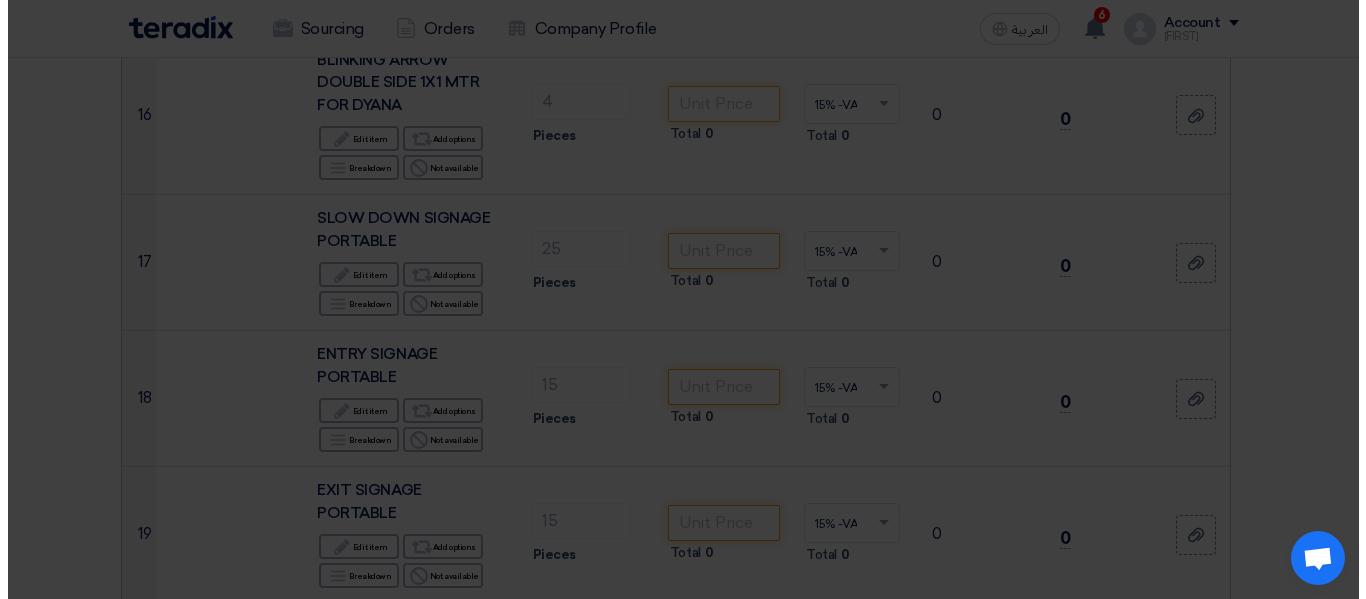 scroll, scrollTop: 675, scrollLeft: 0, axis: vertical 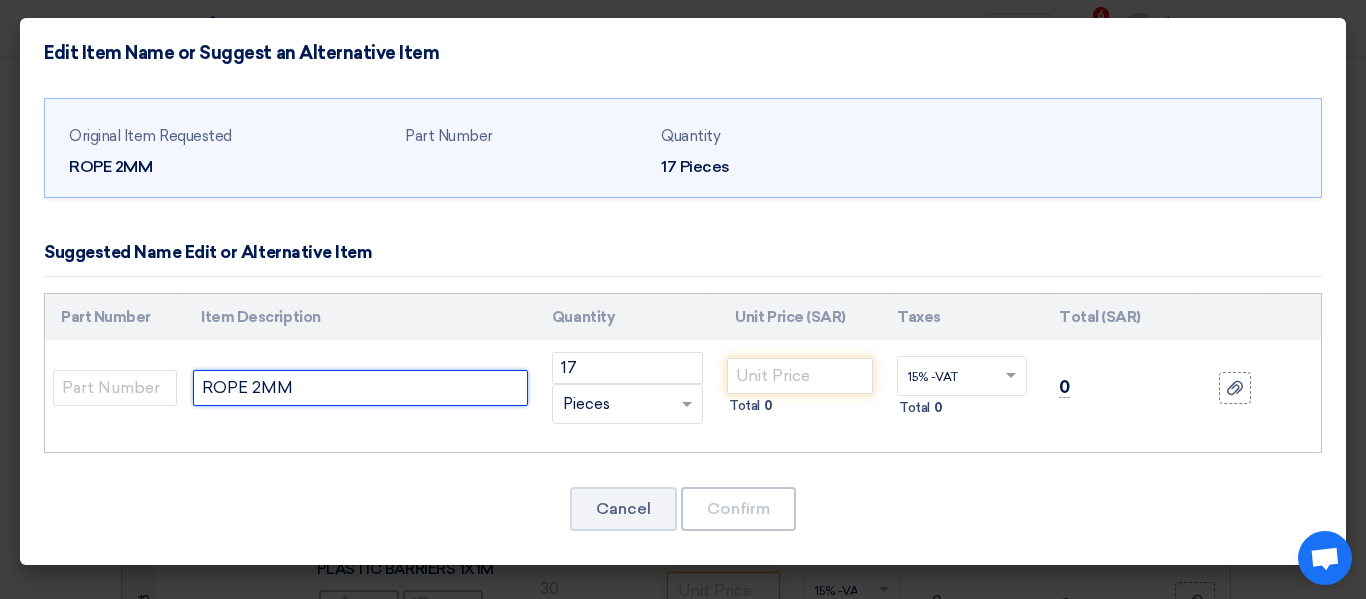 click on "ROPE 2MM" 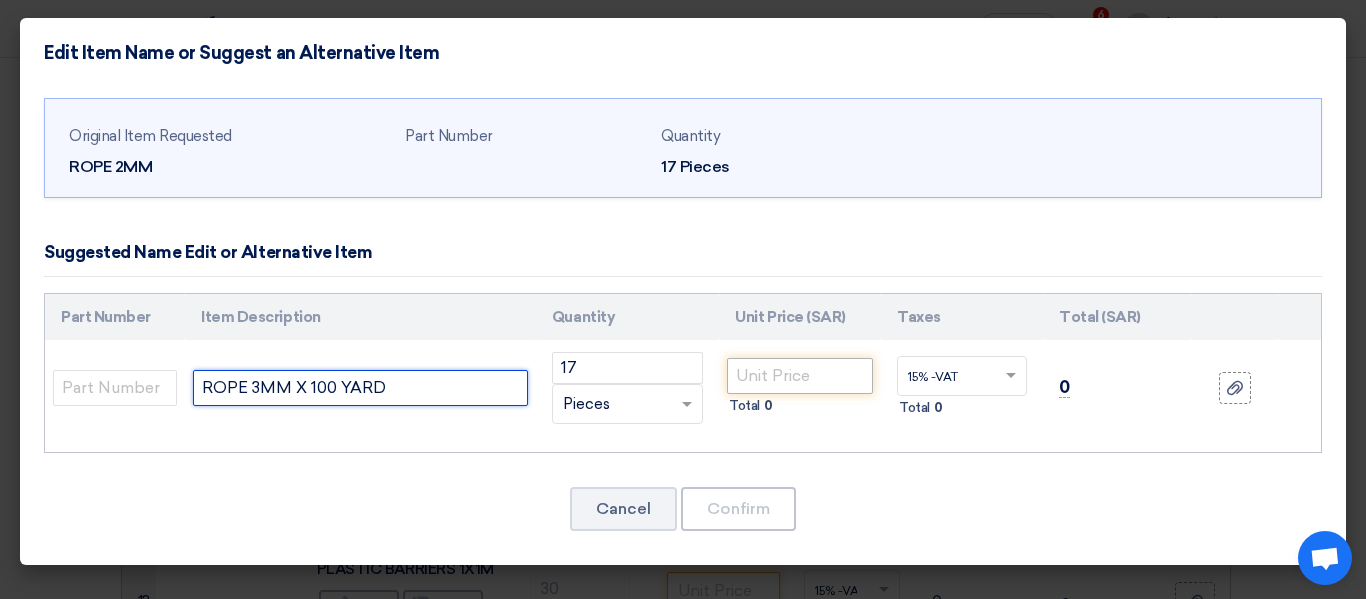 type on "ROPE 3MM X 100 YARD" 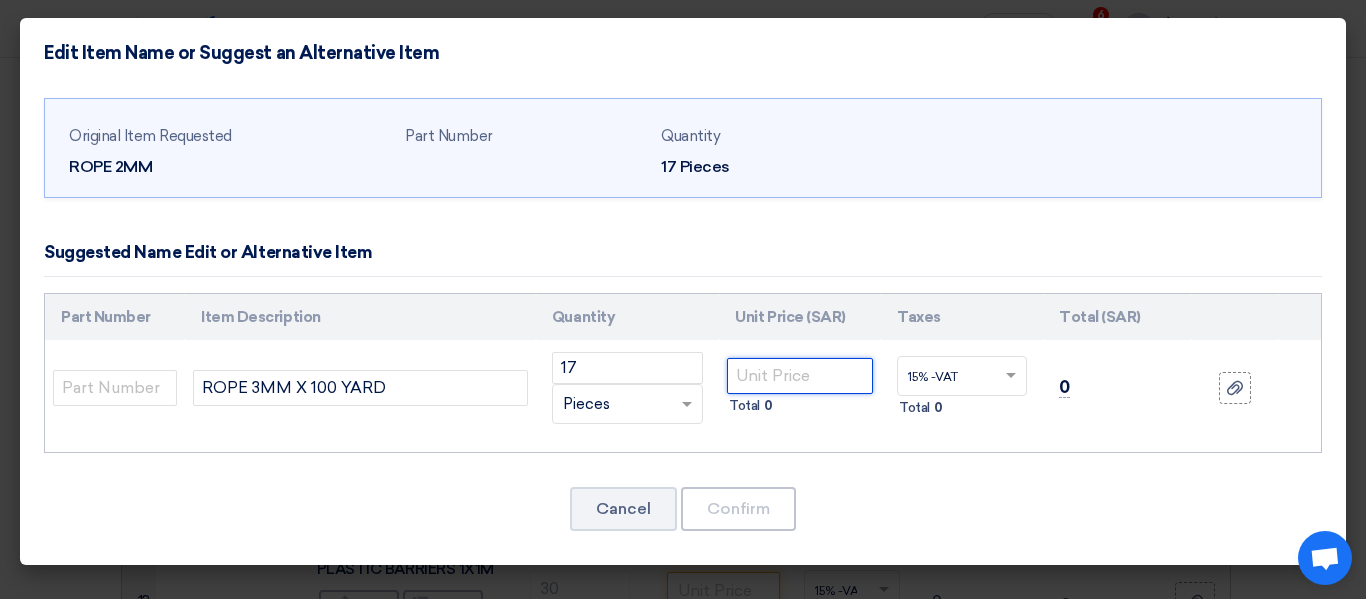 click 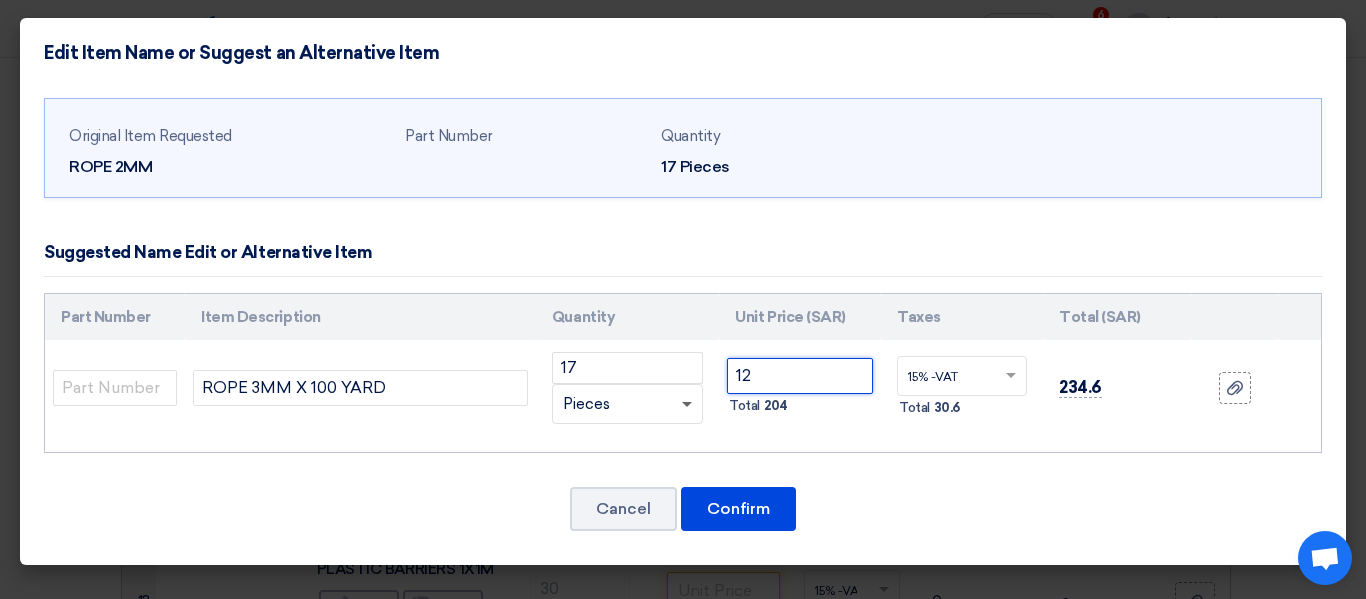 type on "12" 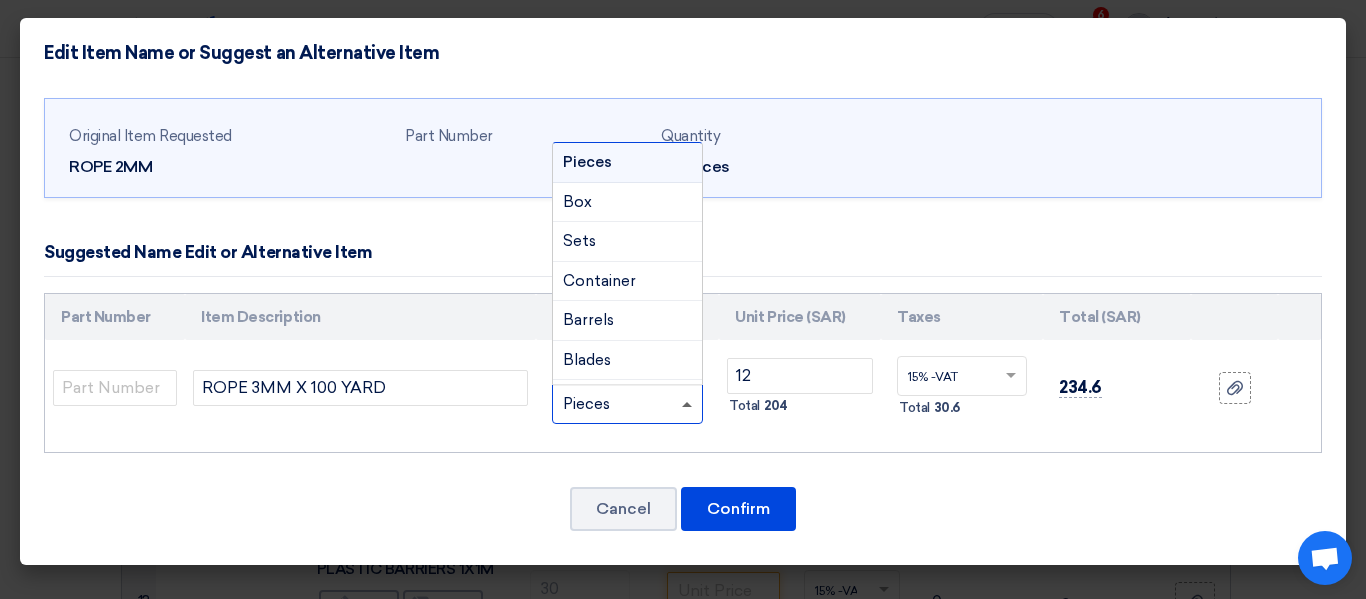 click 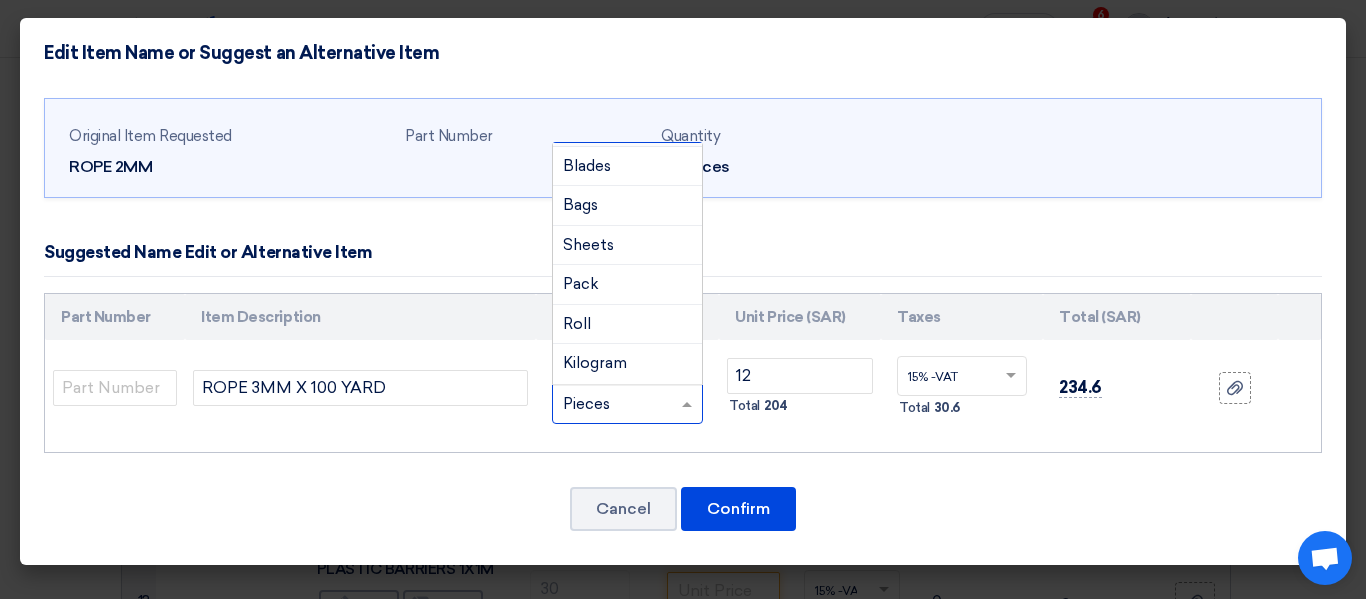 scroll, scrollTop: 200, scrollLeft: 0, axis: vertical 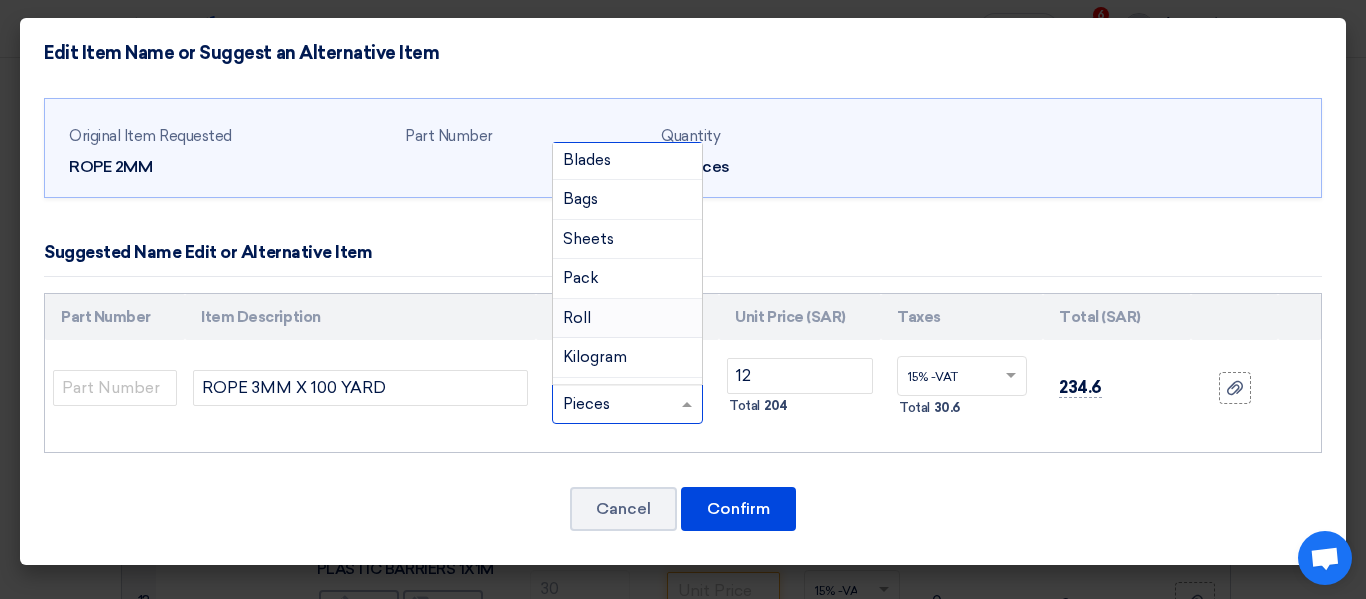 click on "Roll" at bounding box center (627, 319) 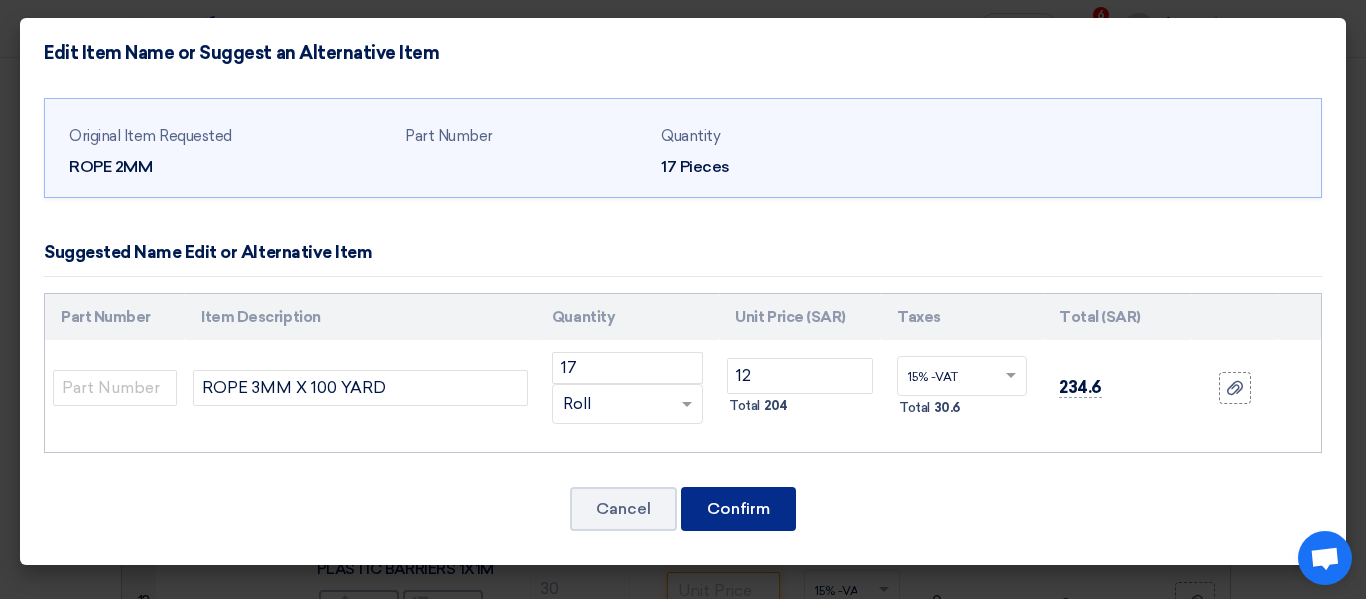 click on "Confirm" 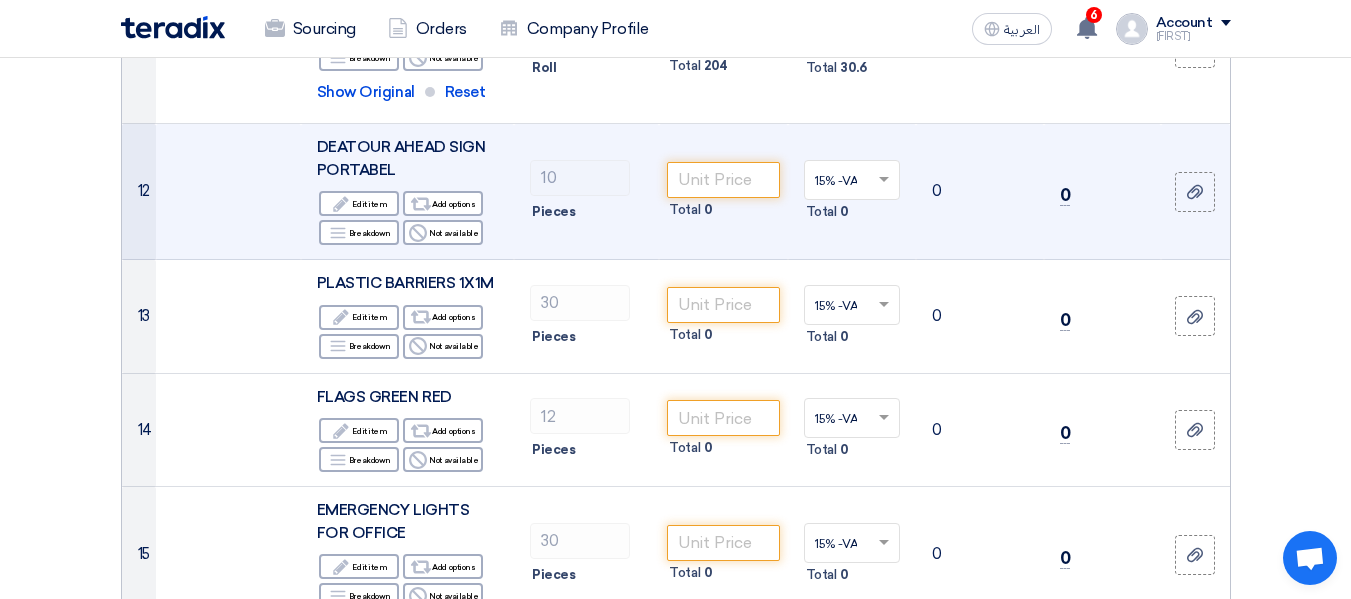 scroll, scrollTop: 1947, scrollLeft: 0, axis: vertical 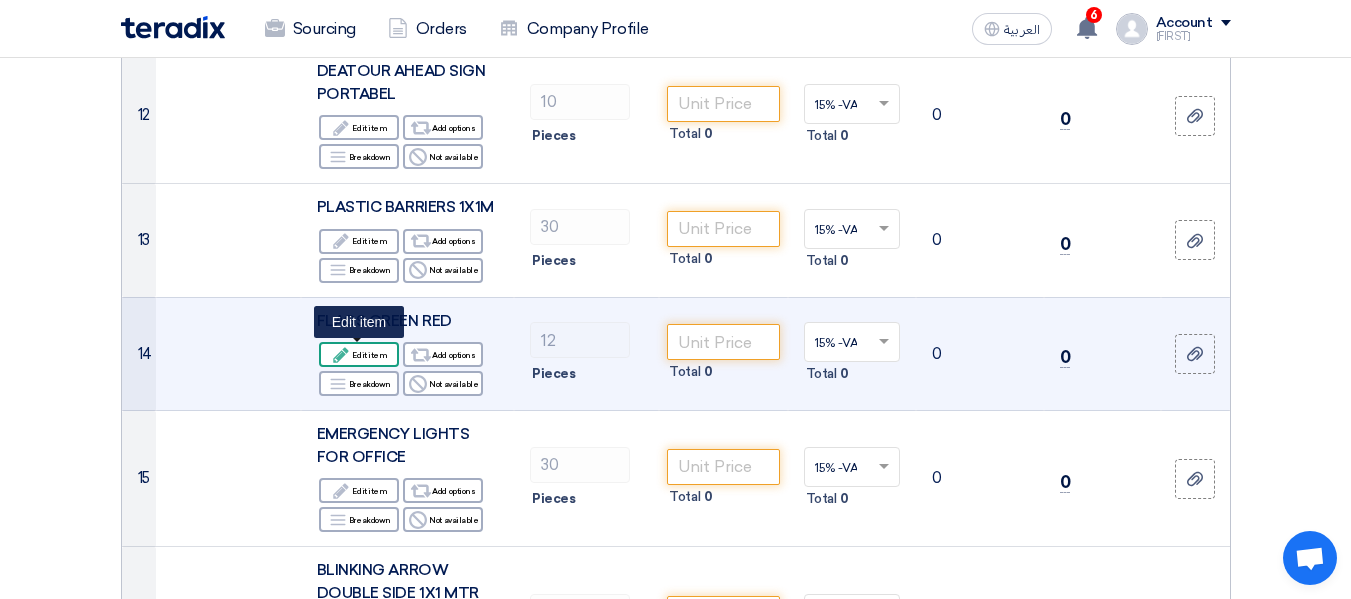 click on "Edit
Edit item" 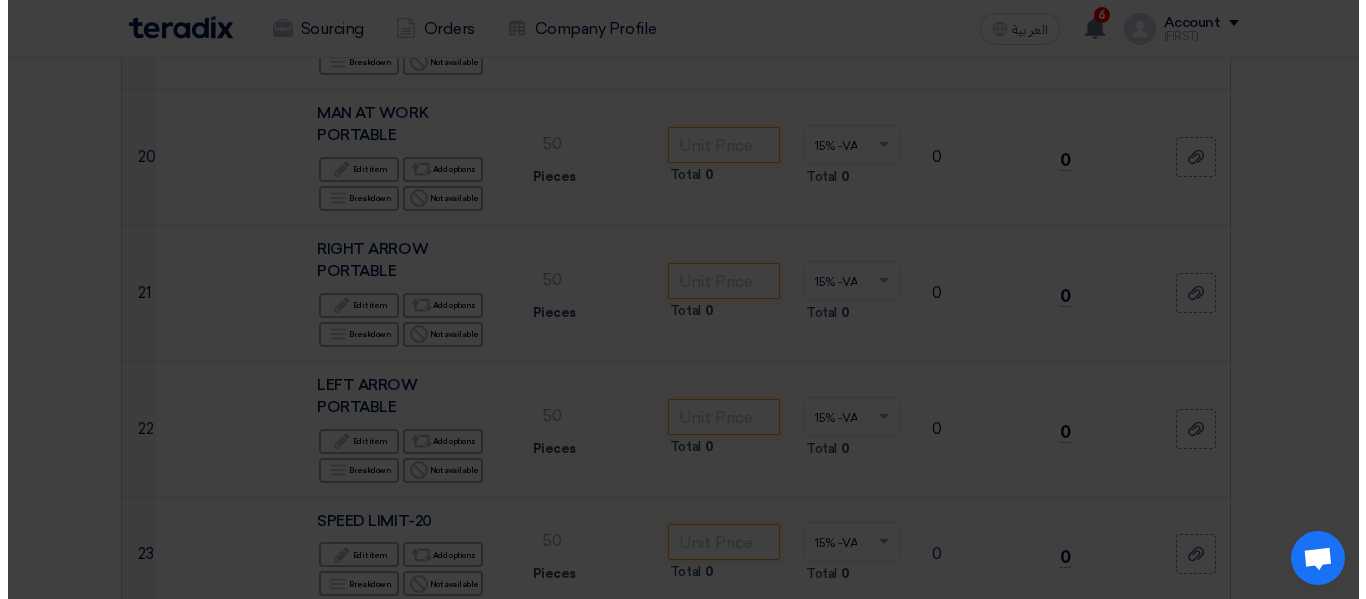 scroll, scrollTop: 1075, scrollLeft: 0, axis: vertical 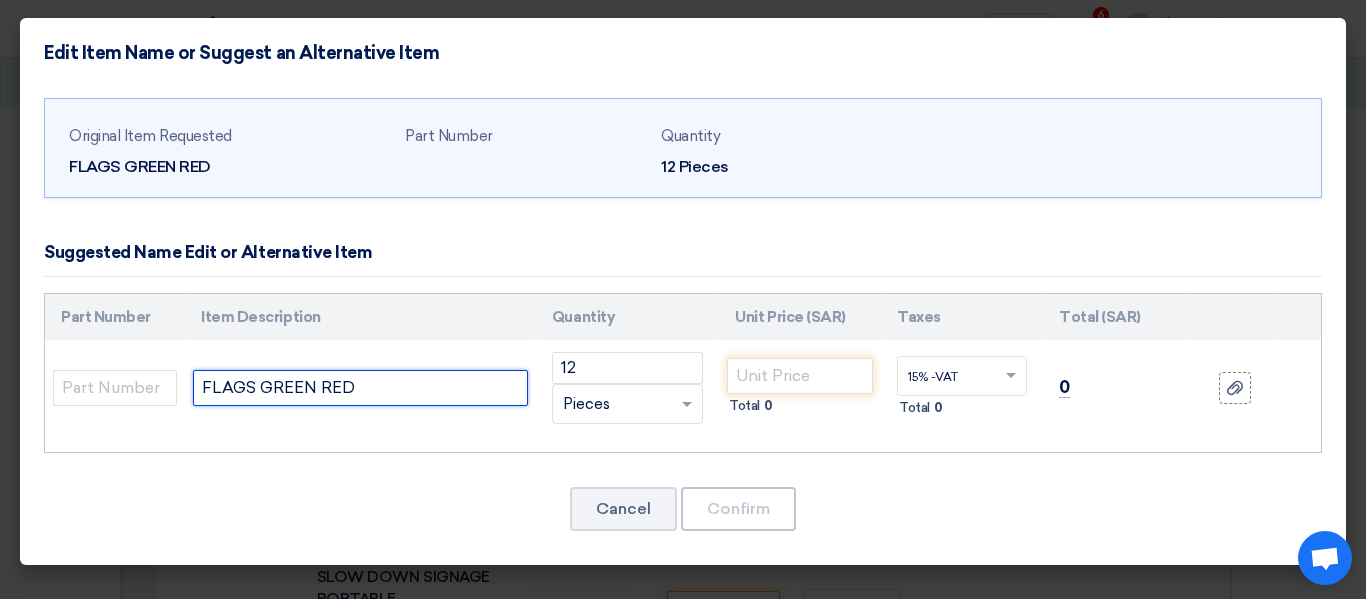 click on "FLAGS GREEN RED" 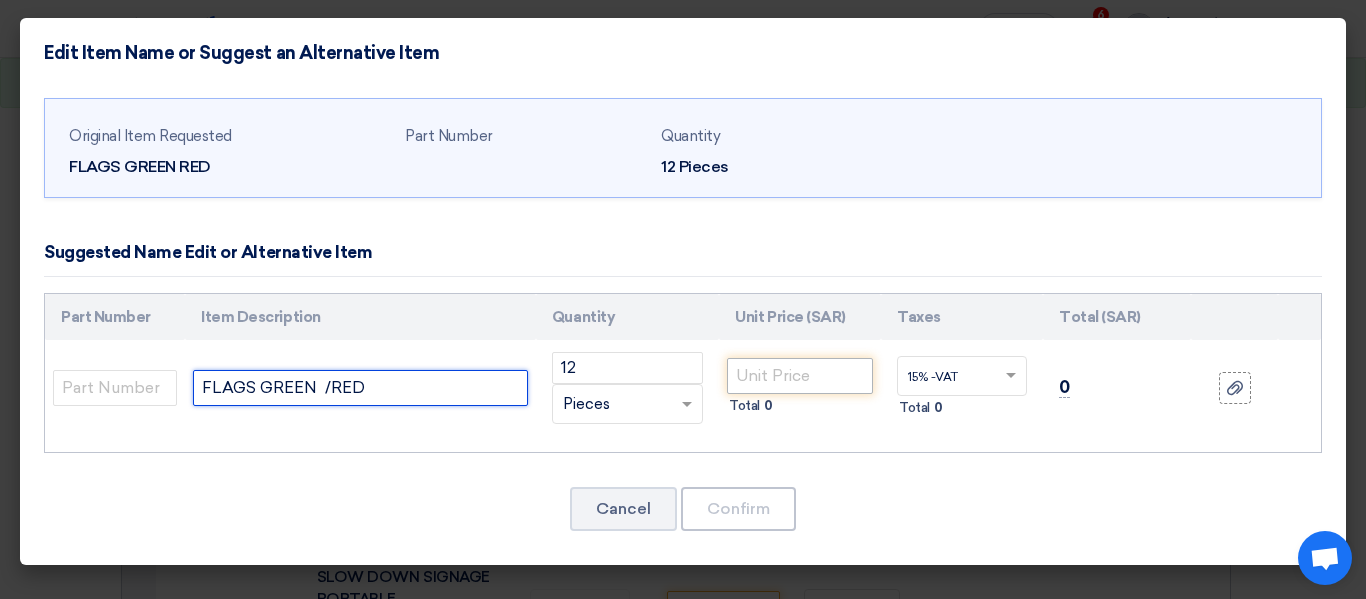 type on "FLAGS GREEN  /RED" 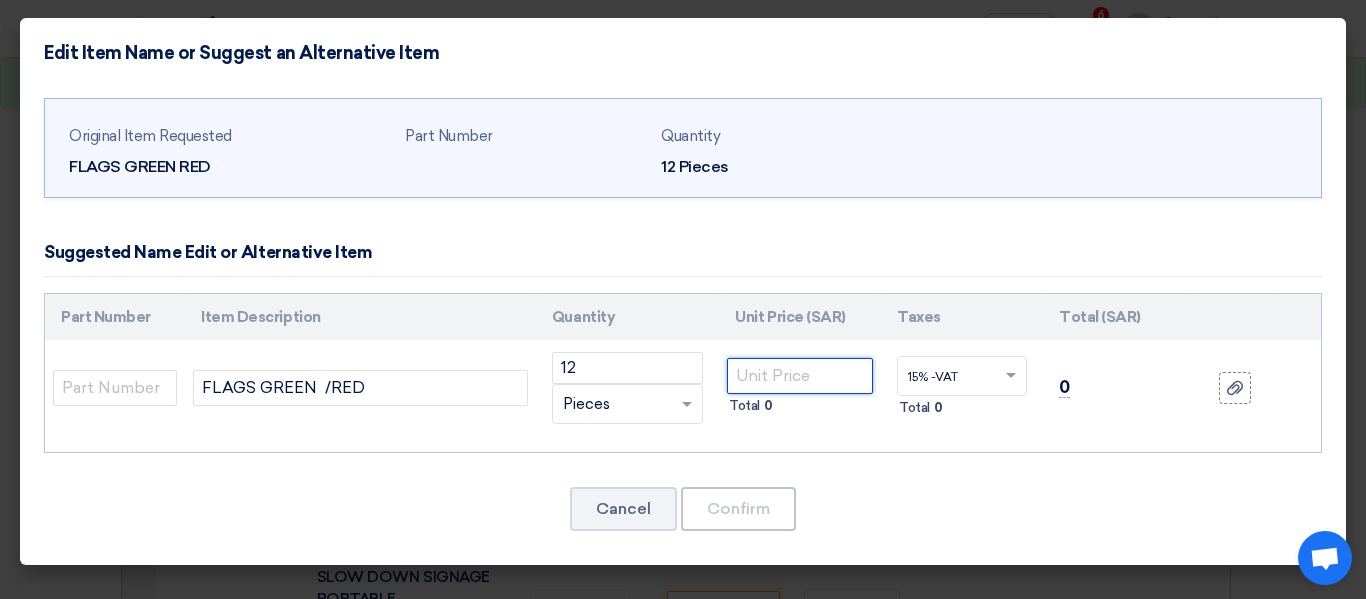 click 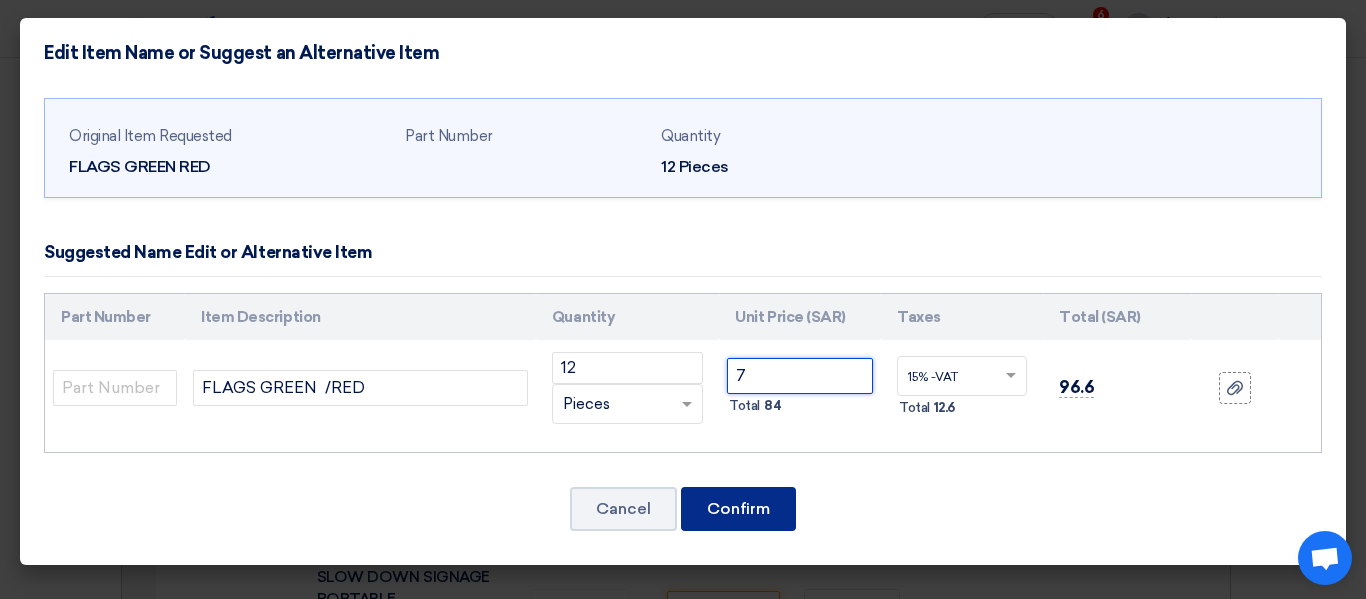 type on "7" 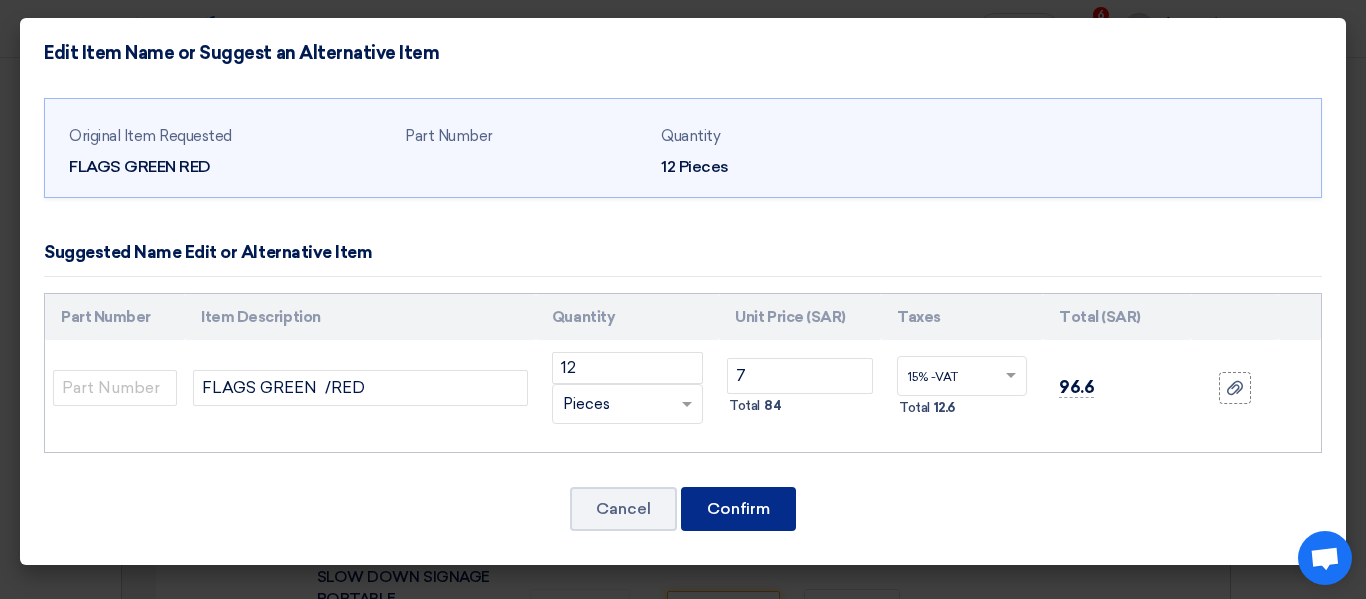 click on "Confirm" 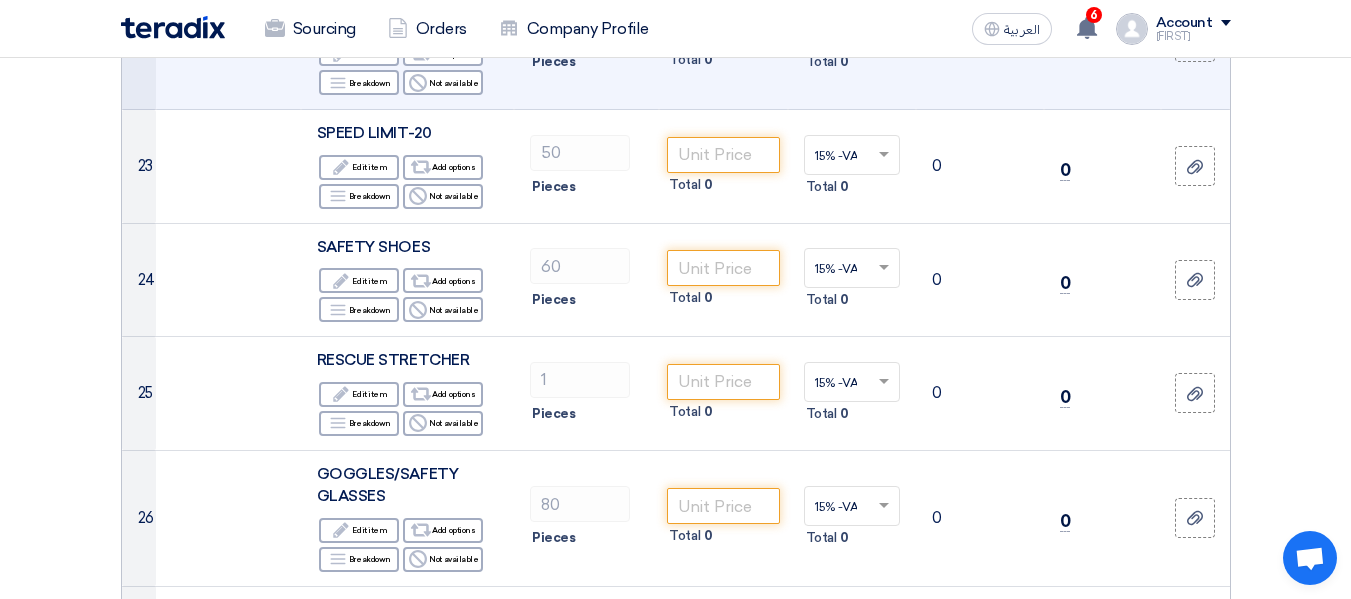 scroll, scrollTop: 3399, scrollLeft: 0, axis: vertical 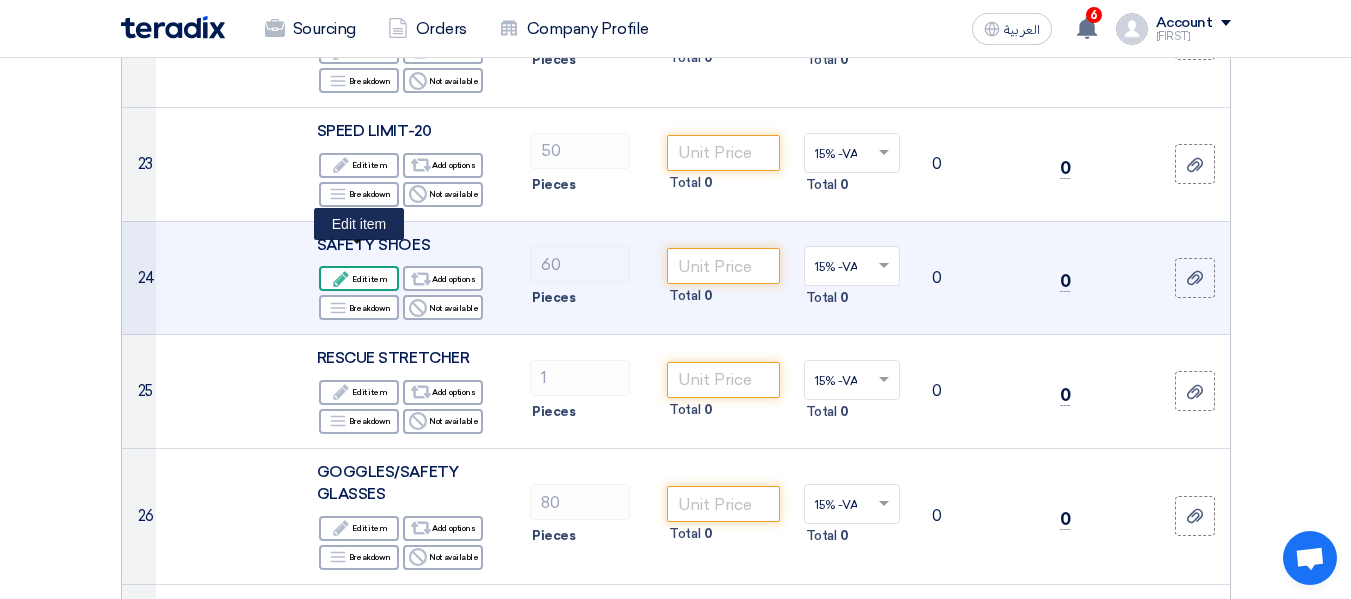 click on "Edit
Edit item" 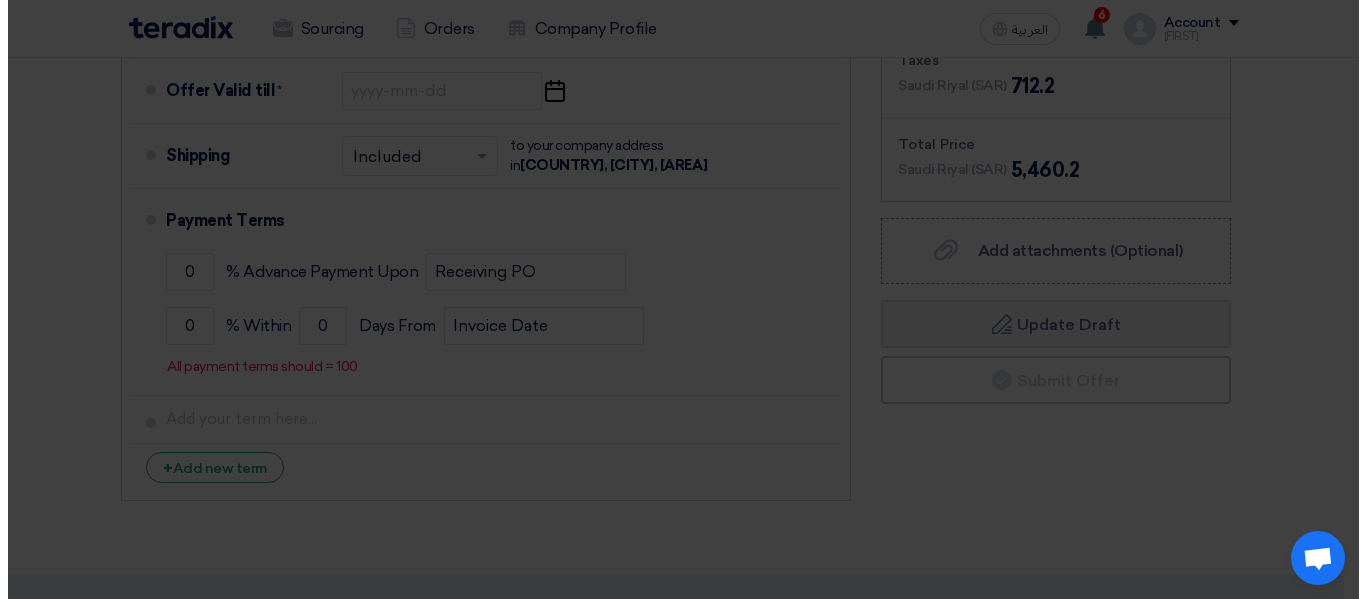 scroll, scrollTop: 2223, scrollLeft: 0, axis: vertical 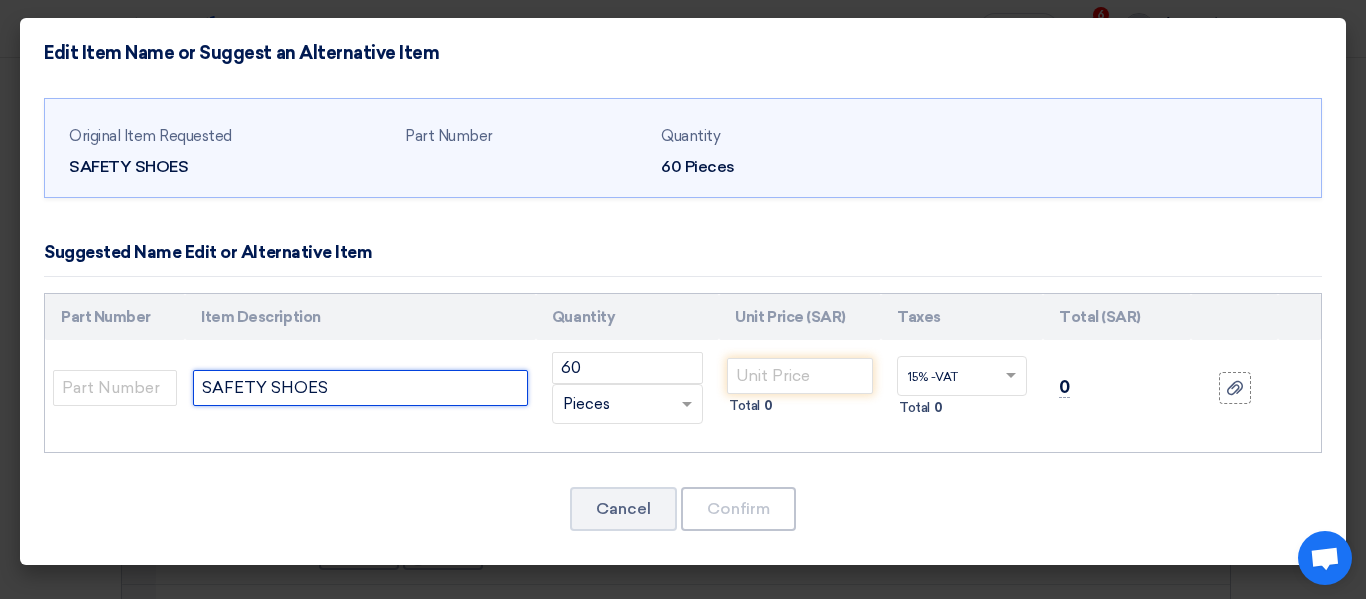 click on "SAFETY SHOES" 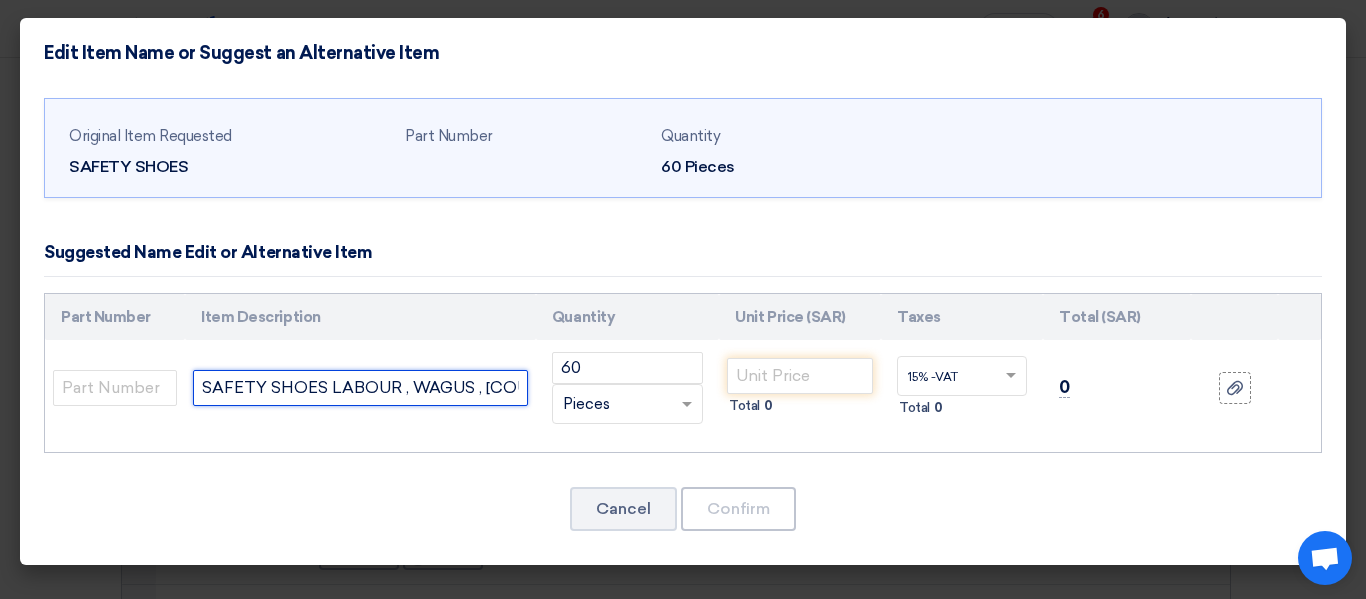 scroll, scrollTop: 0, scrollLeft: 10, axis: horizontal 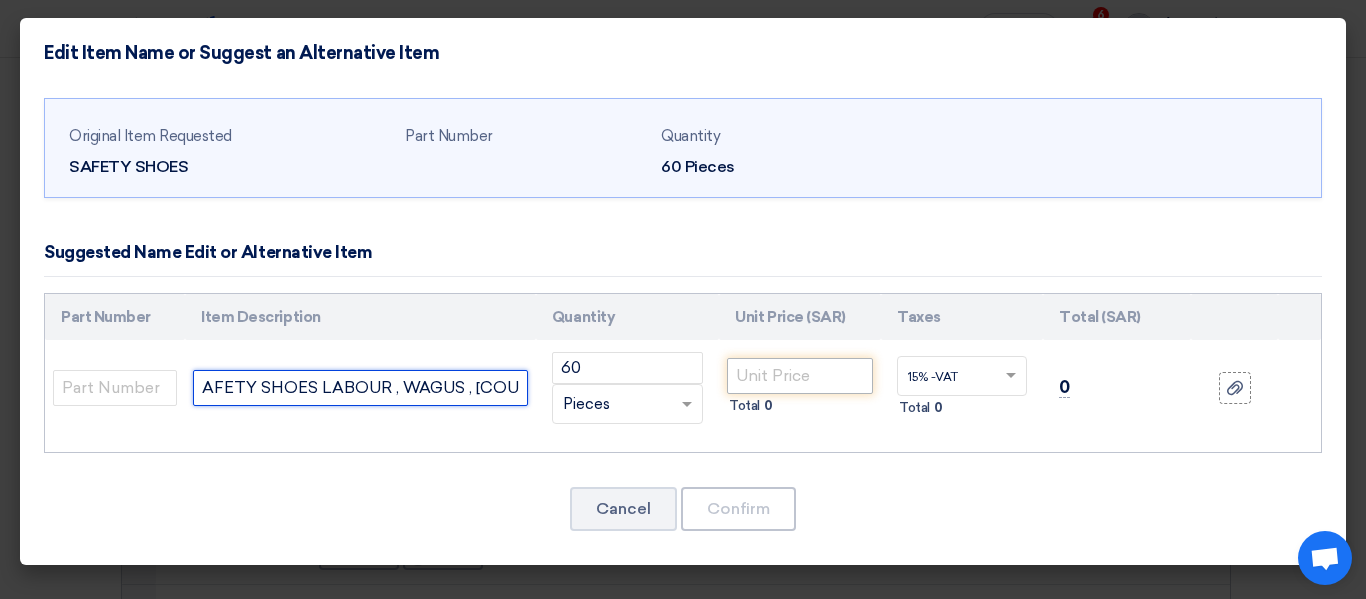 type on "SAFETY SHOES LABOUR , WAGUS , [COUNTRY]" 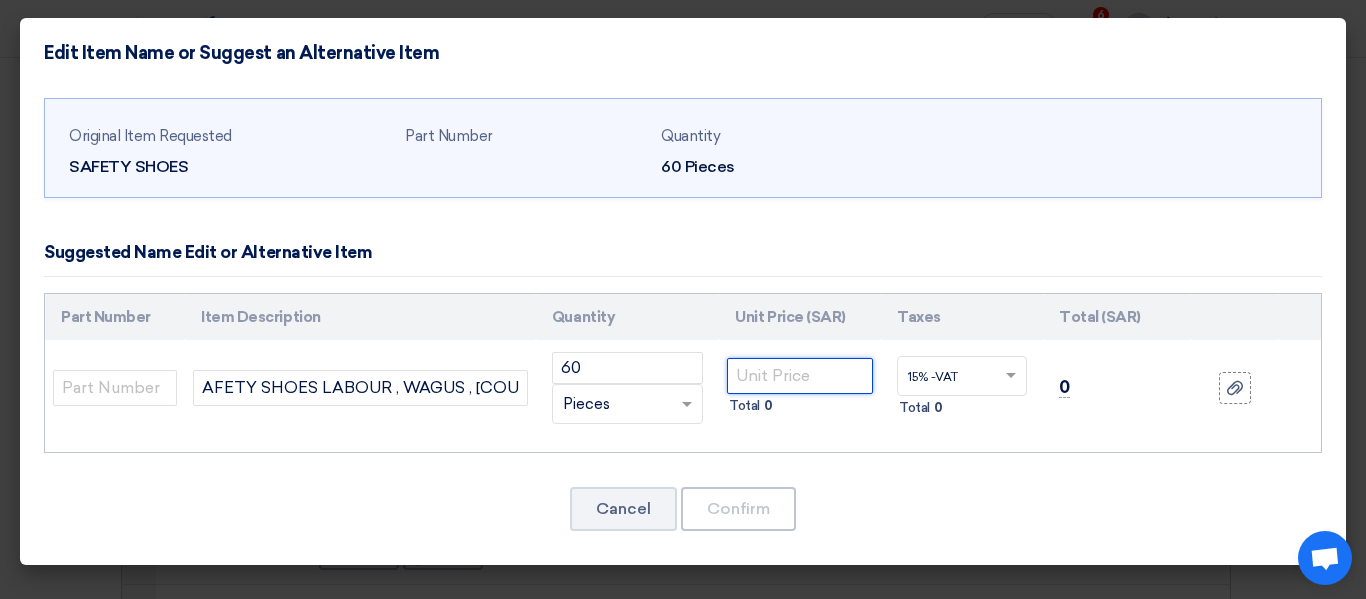 scroll, scrollTop: 0, scrollLeft: 0, axis: both 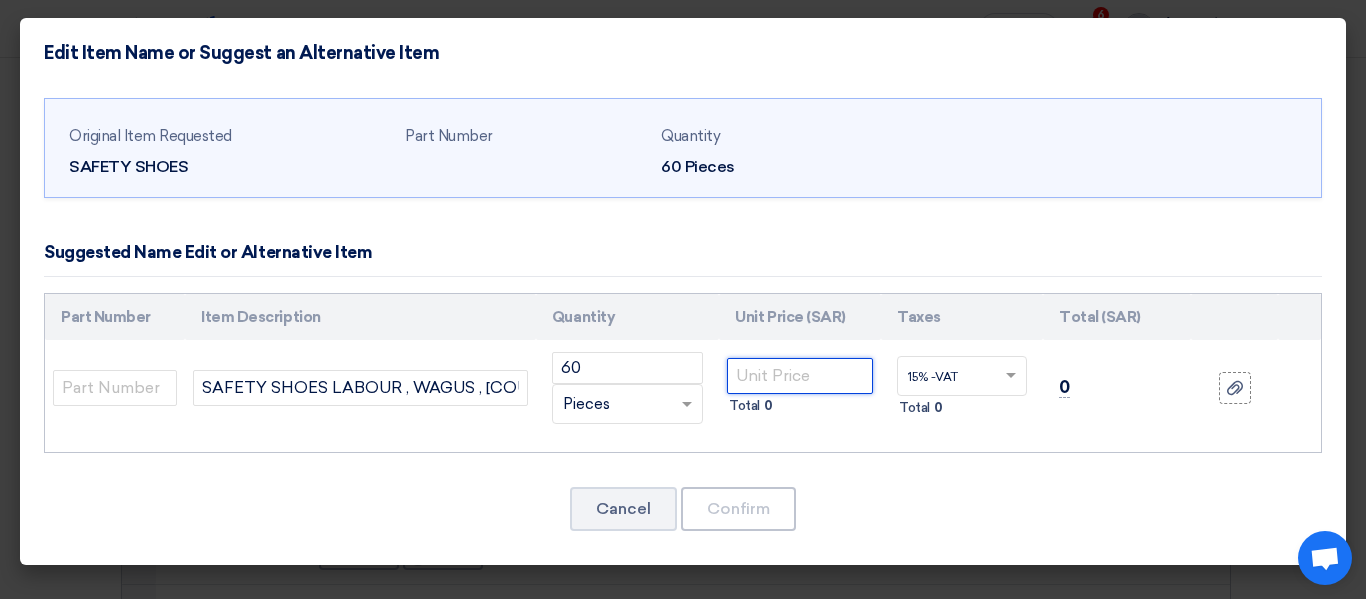 click 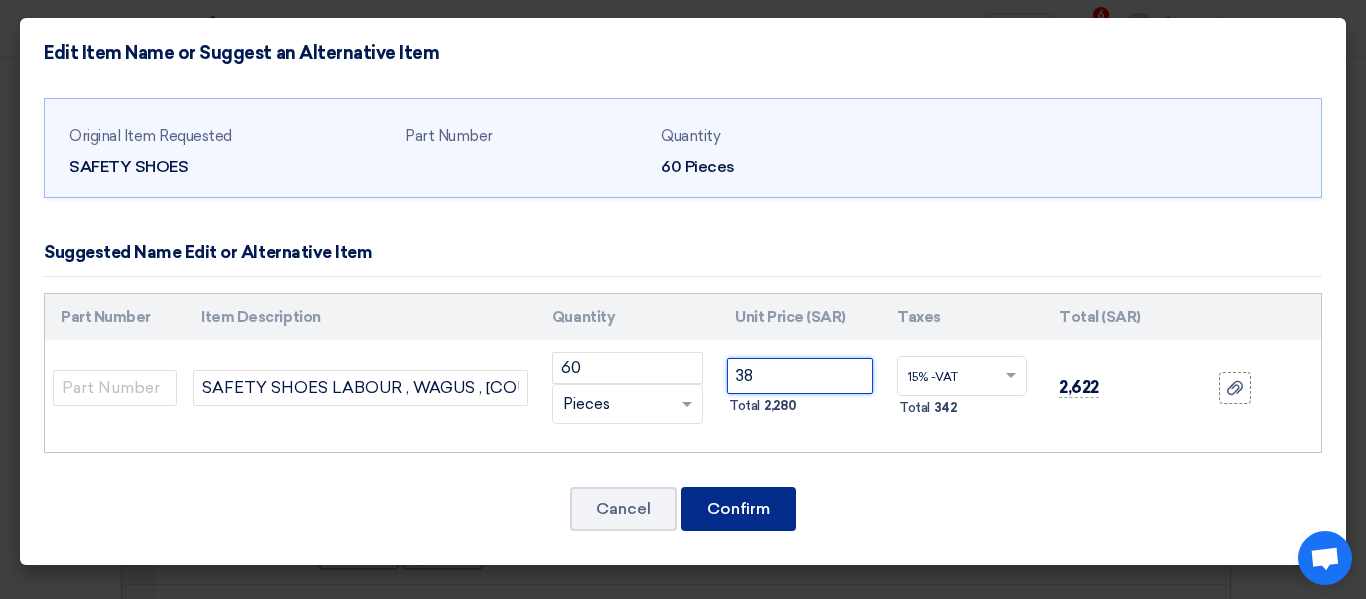 type on "38" 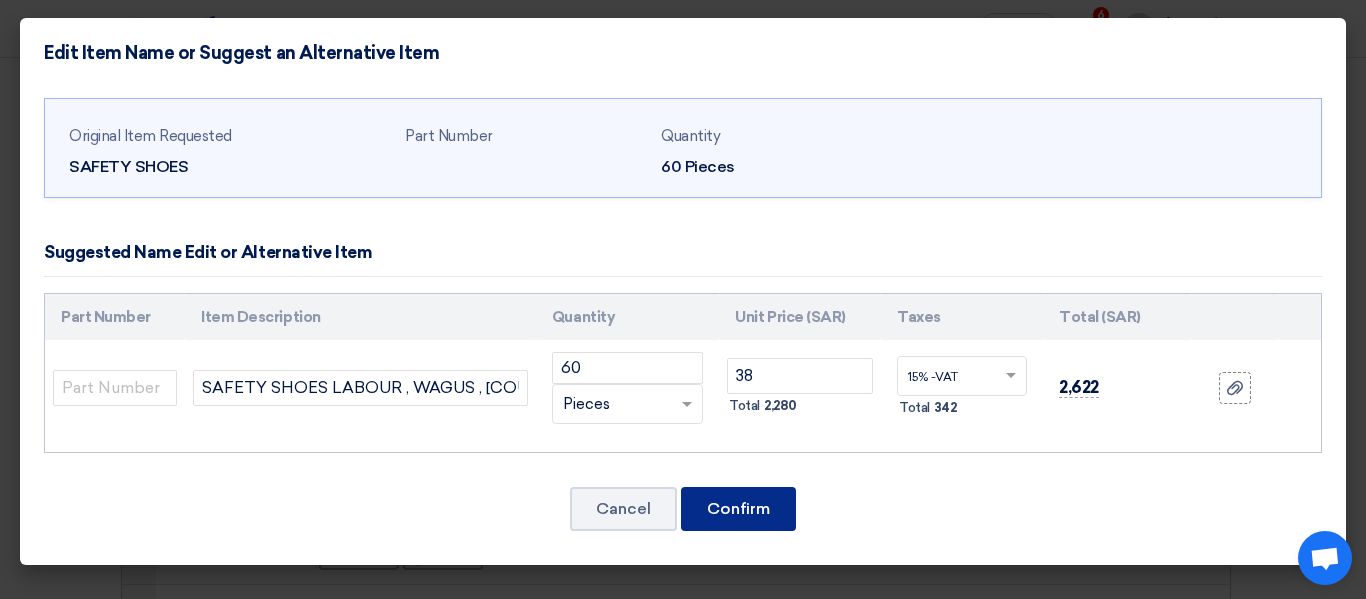 click on "Confirm" 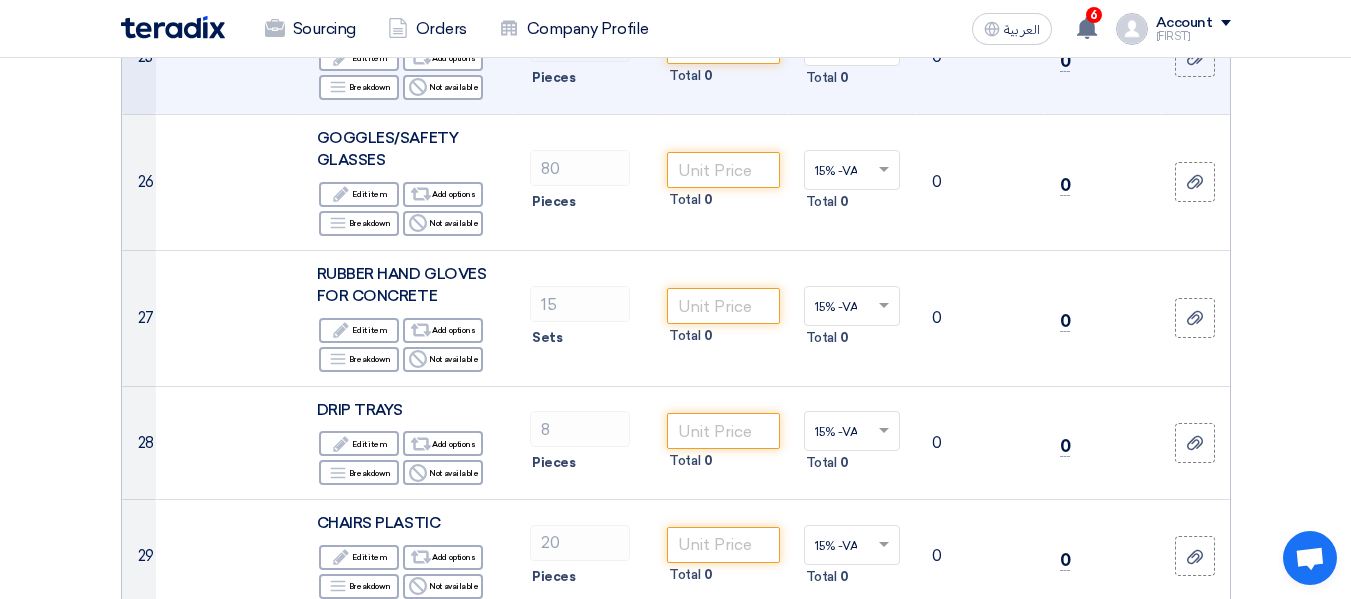 scroll, scrollTop: 3799, scrollLeft: 0, axis: vertical 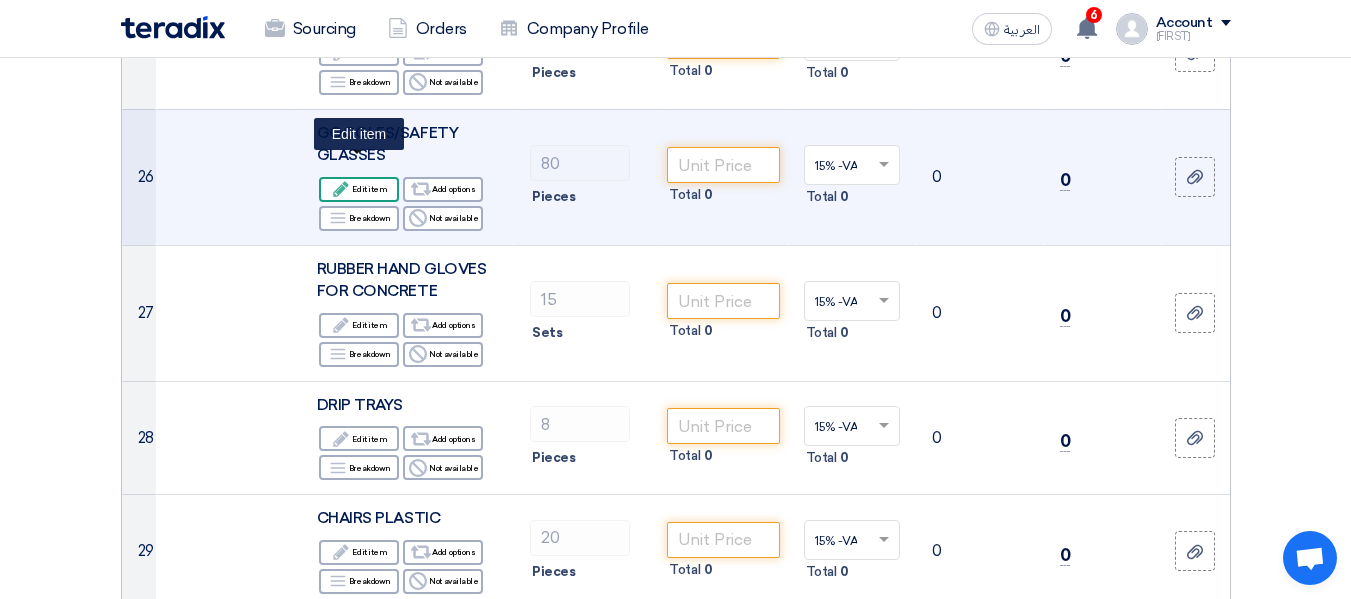 click on "Edit
Edit item" 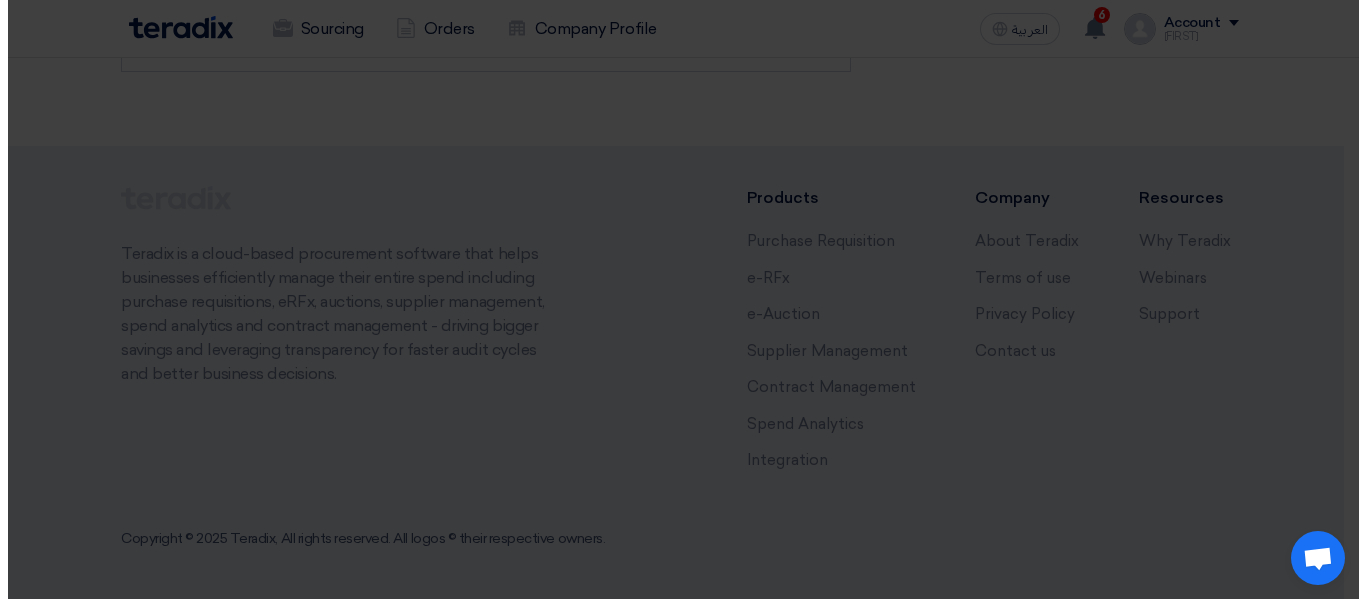 scroll, scrollTop: 2448, scrollLeft: 0, axis: vertical 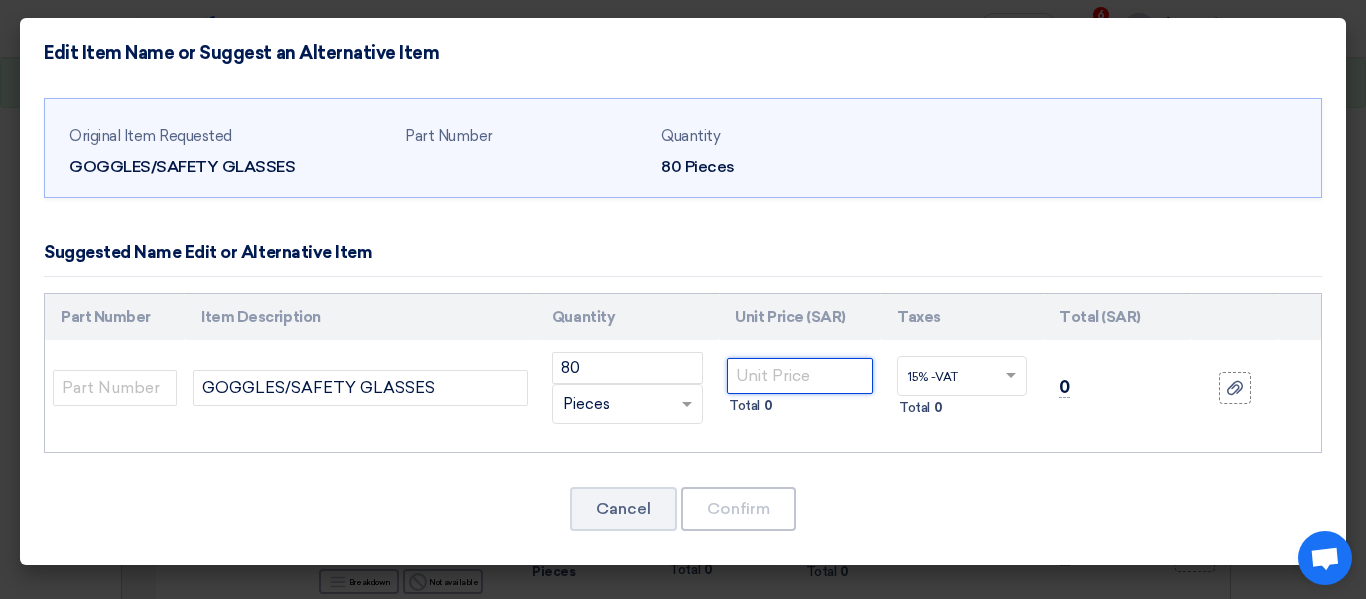 click 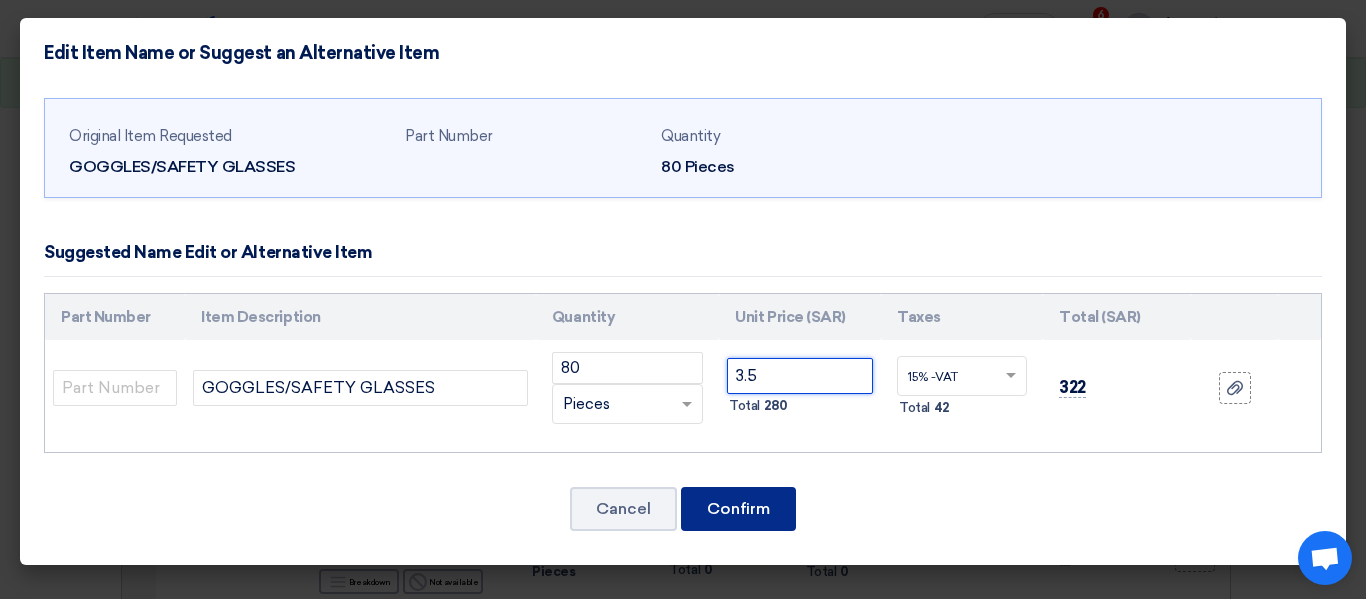 type on "3.5" 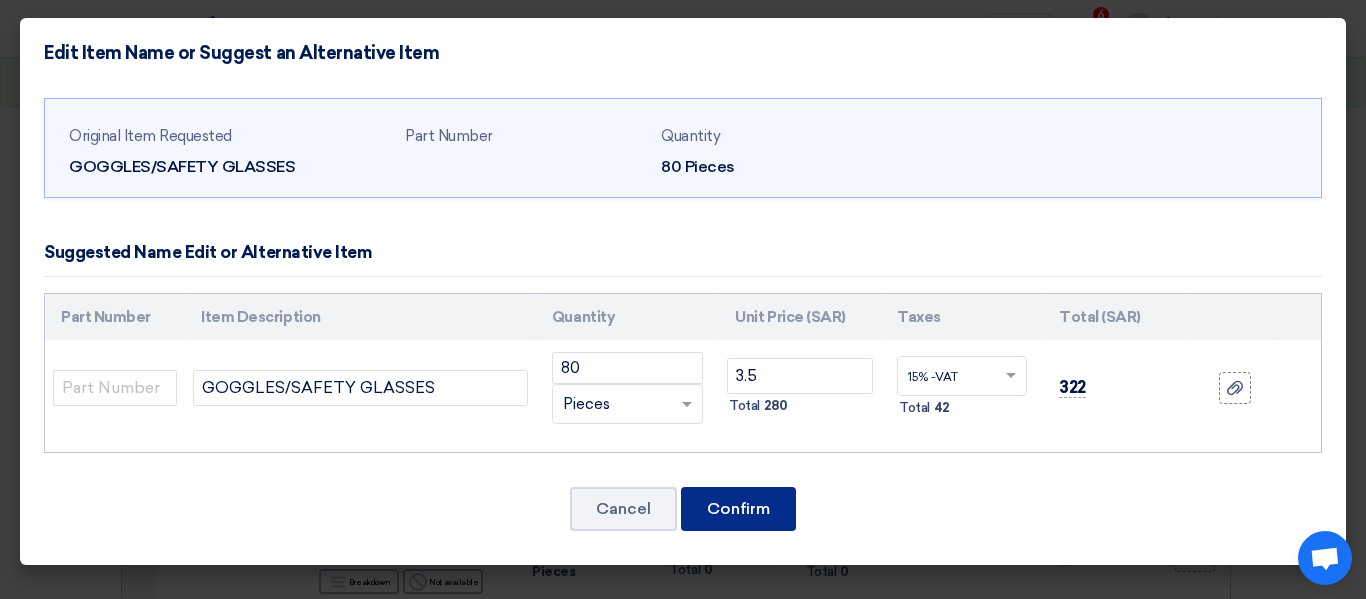 click on "Confirm" 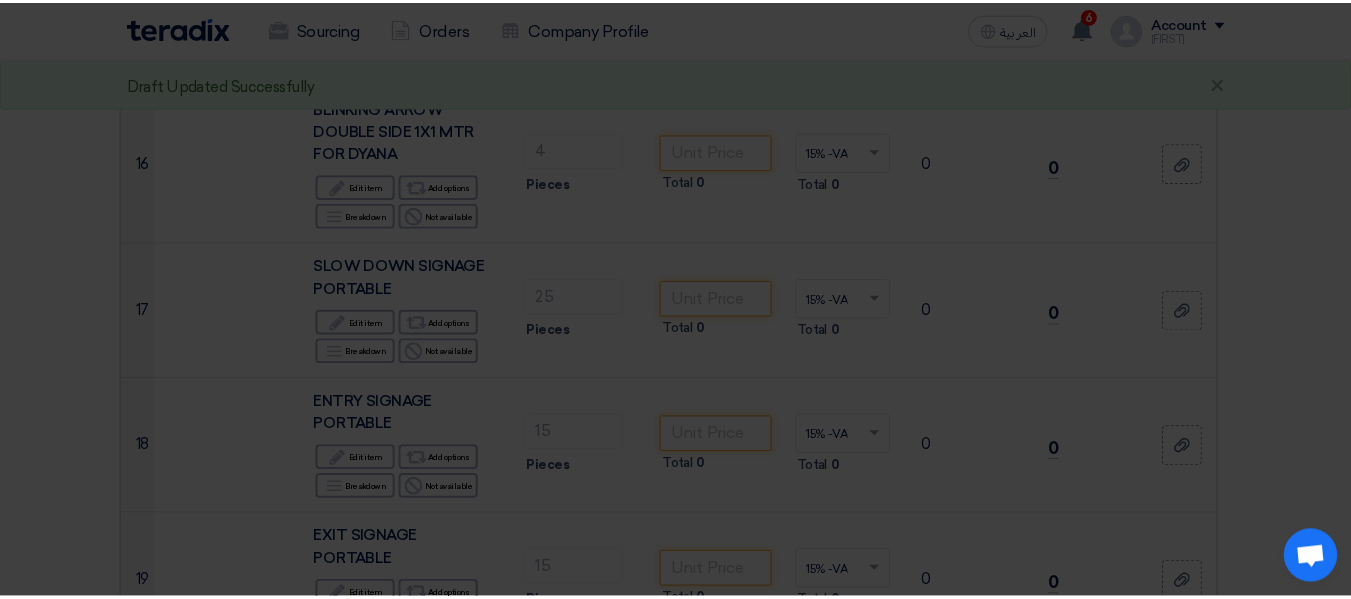 scroll, scrollTop: 3799, scrollLeft: 0, axis: vertical 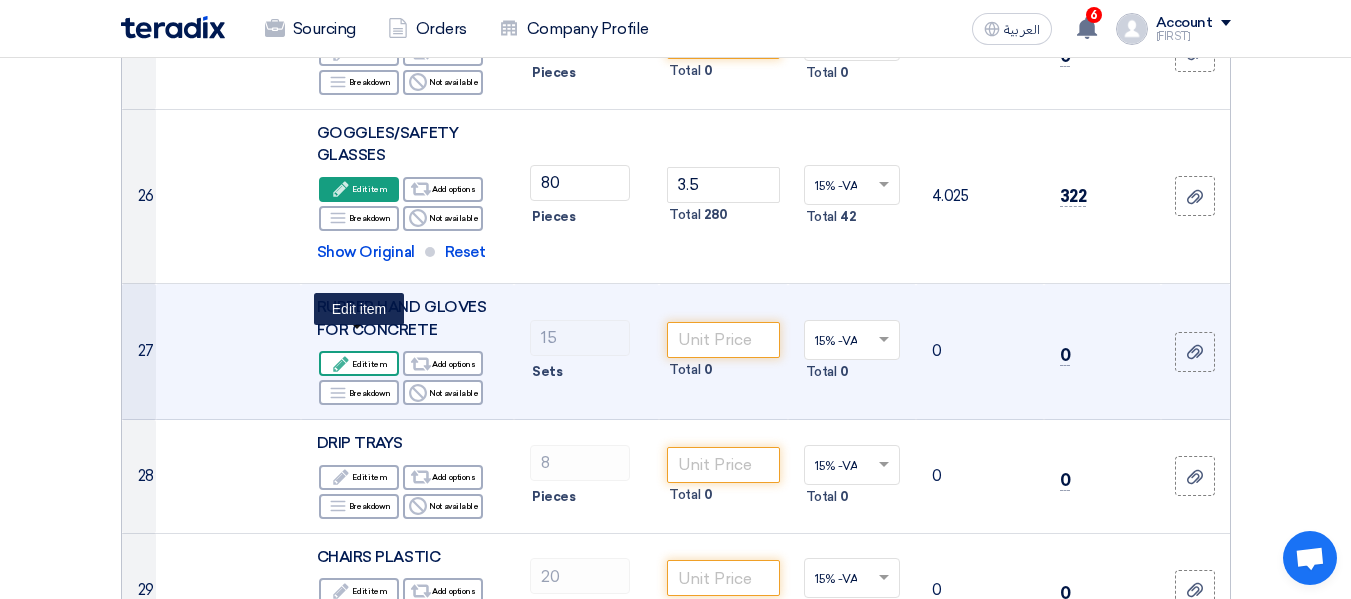 click on "Edit
Edit item" 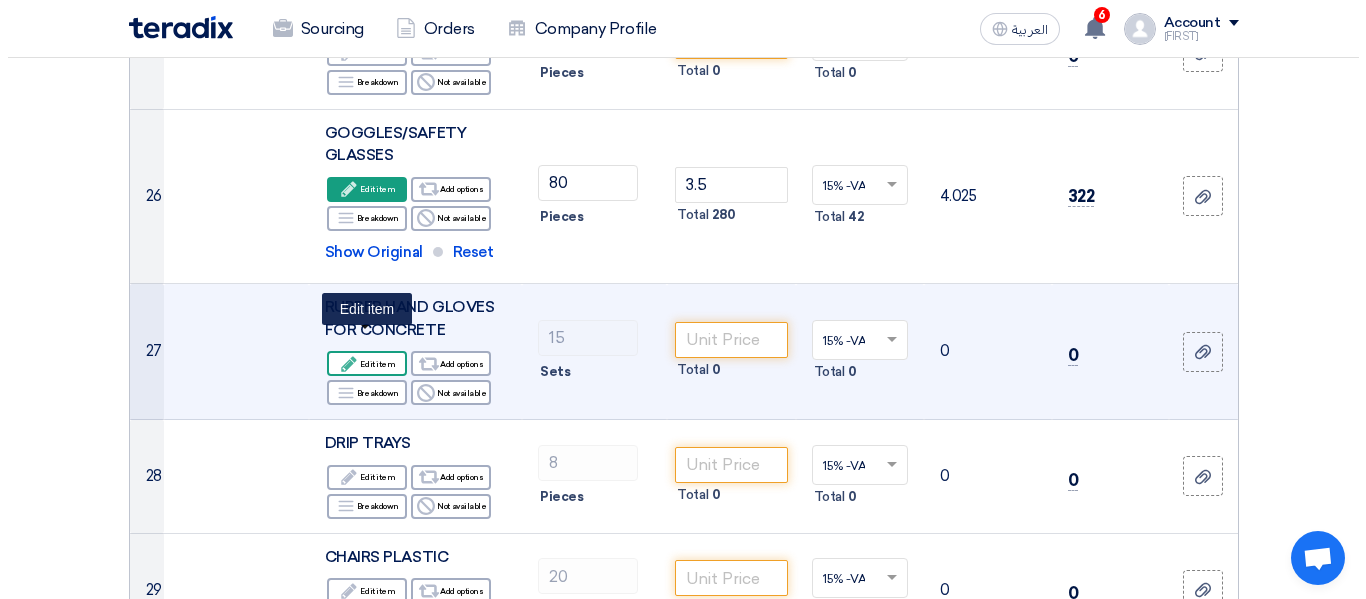 scroll, scrollTop: 2448, scrollLeft: 0, axis: vertical 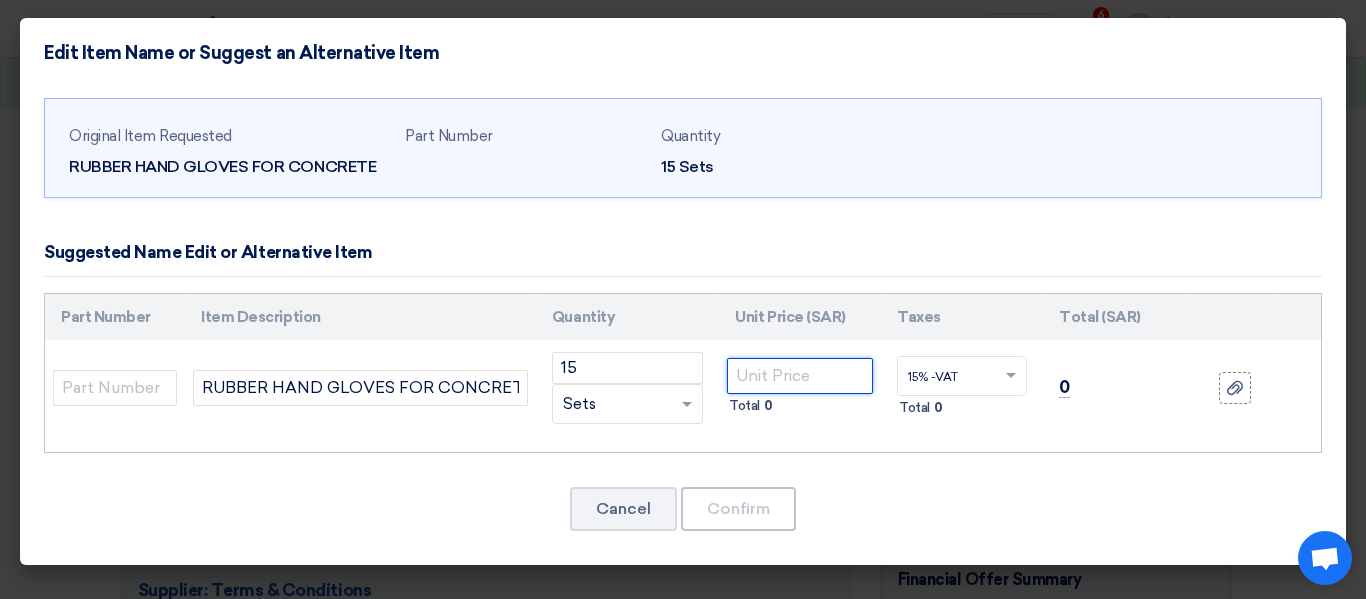 click 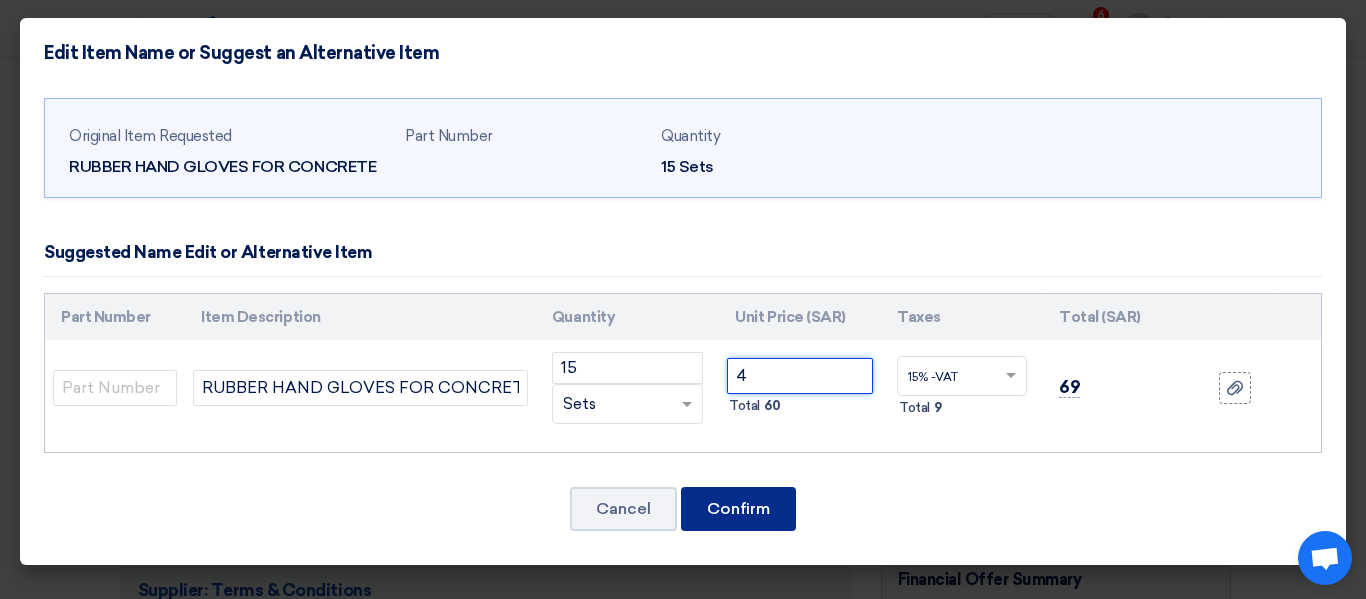 type on "4" 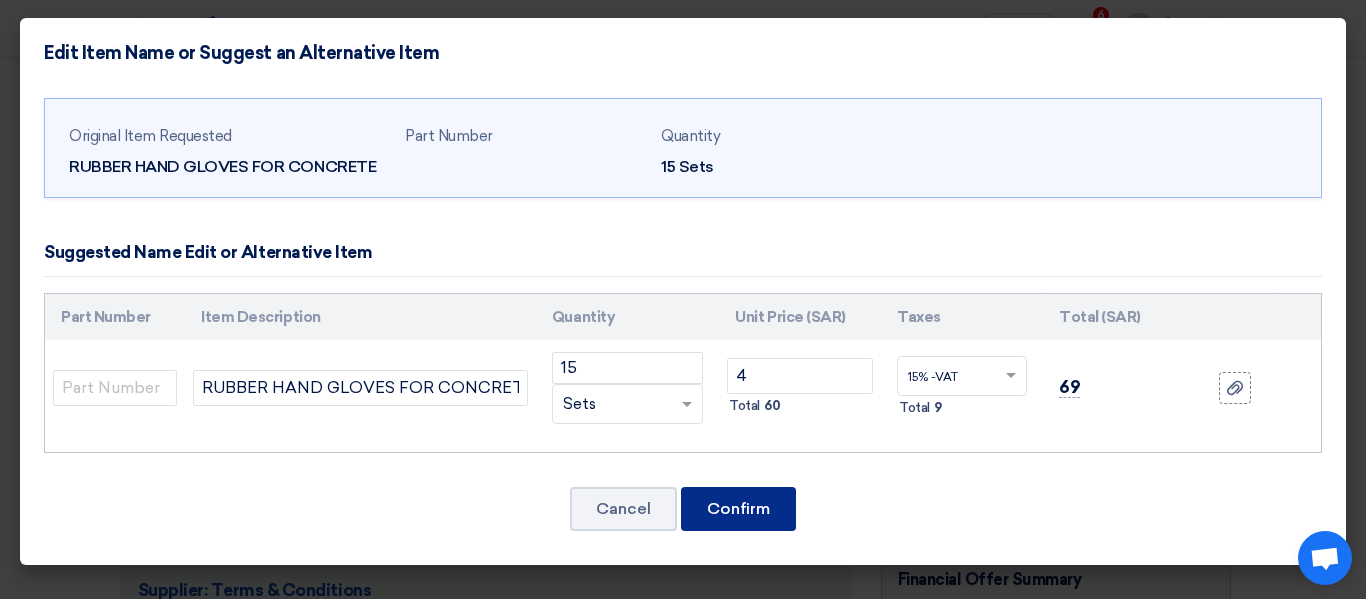 click on "Confirm" 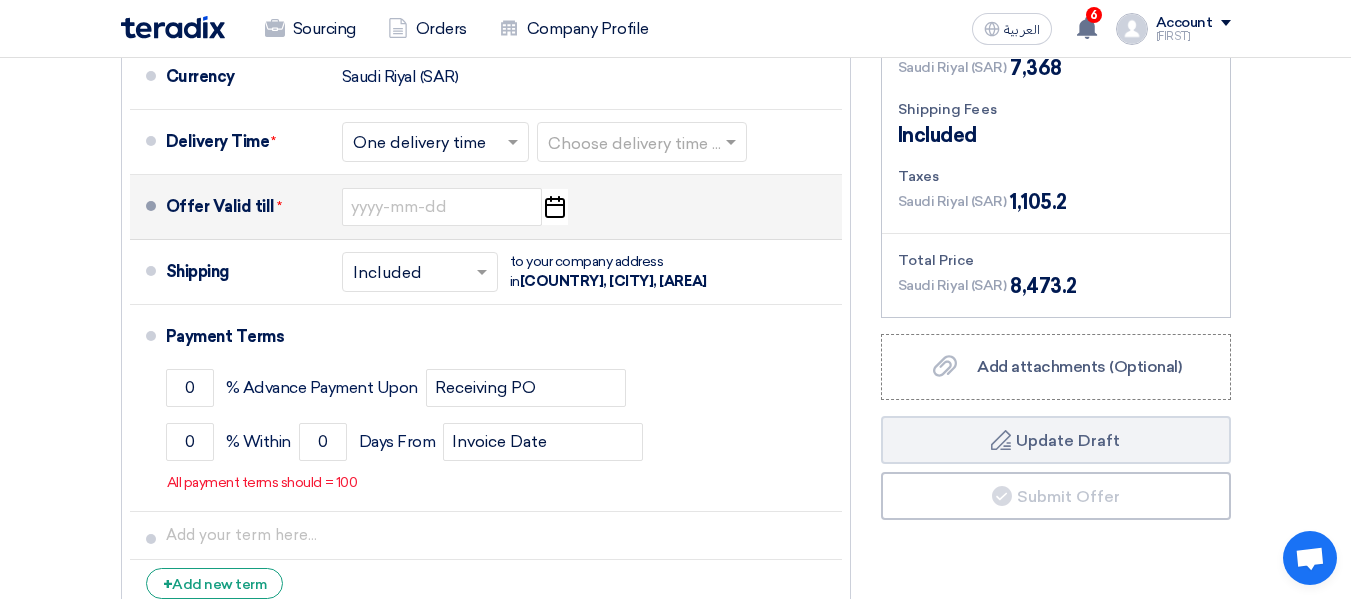 scroll, scrollTop: 4599, scrollLeft: 0, axis: vertical 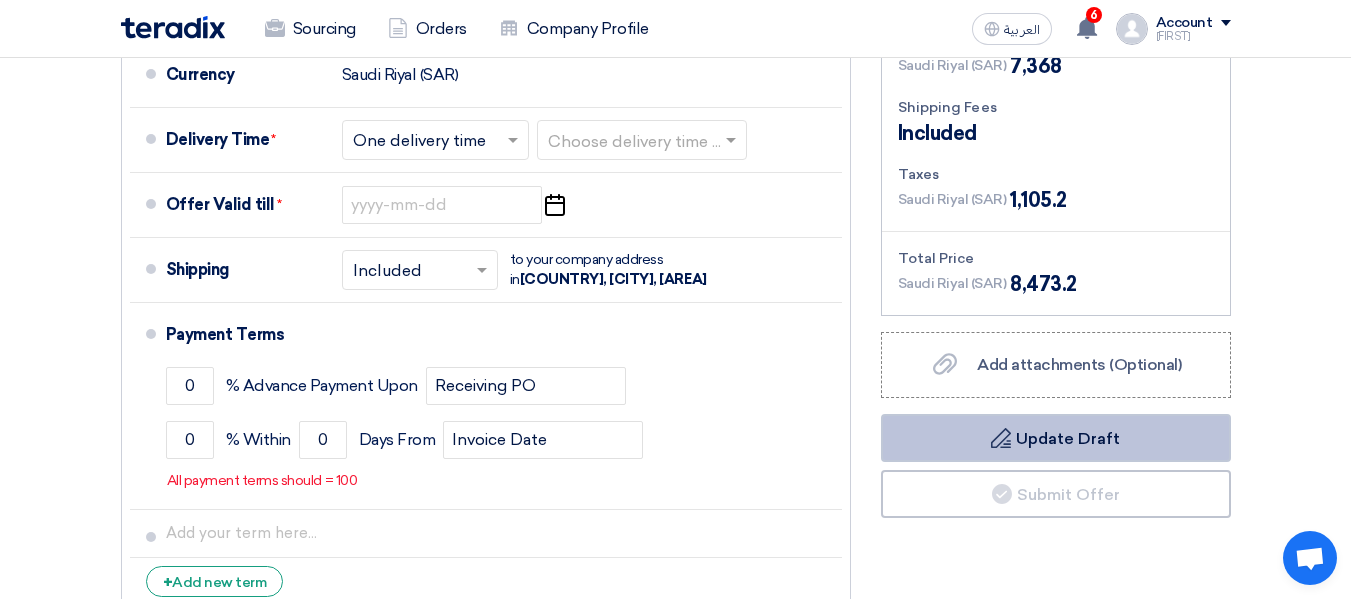 click 